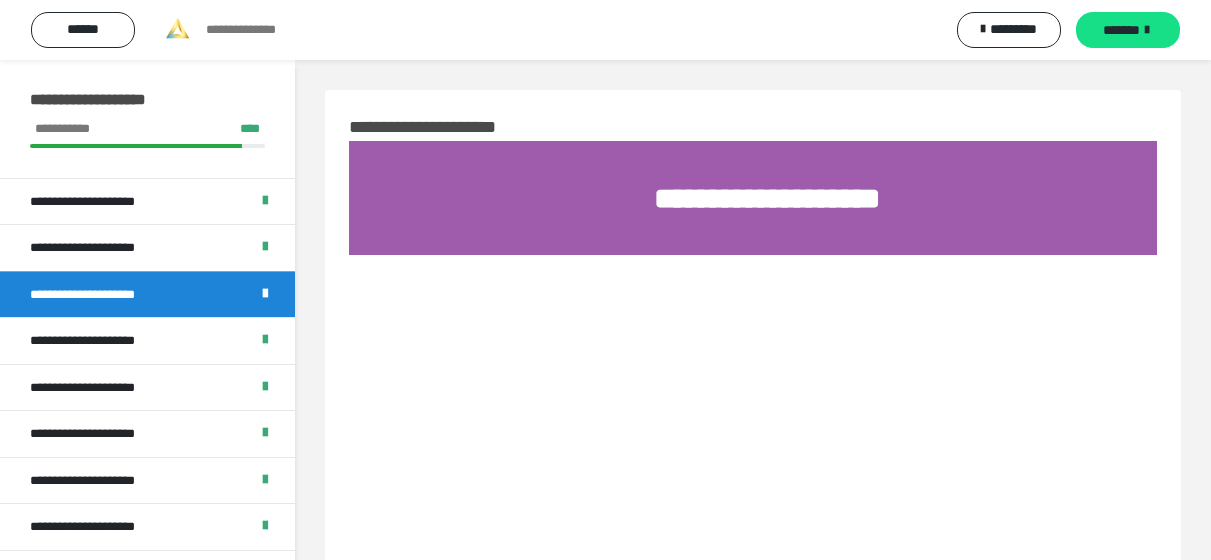 scroll, scrollTop: 2239, scrollLeft: 0, axis: vertical 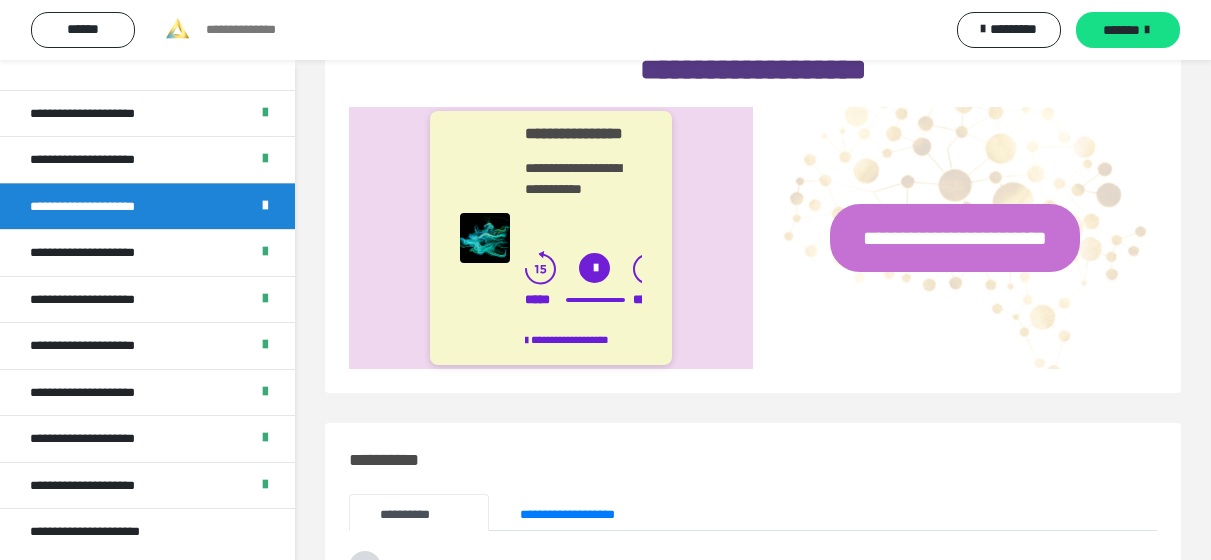 click on "**********" at bounding box center (955, 238) 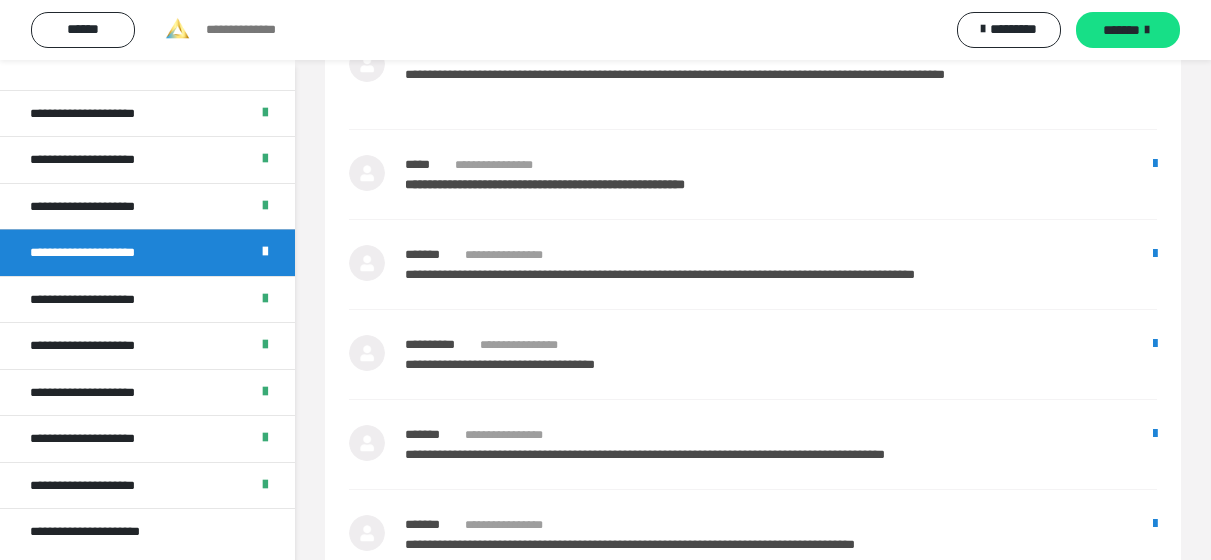 scroll, scrollTop: 1926, scrollLeft: 0, axis: vertical 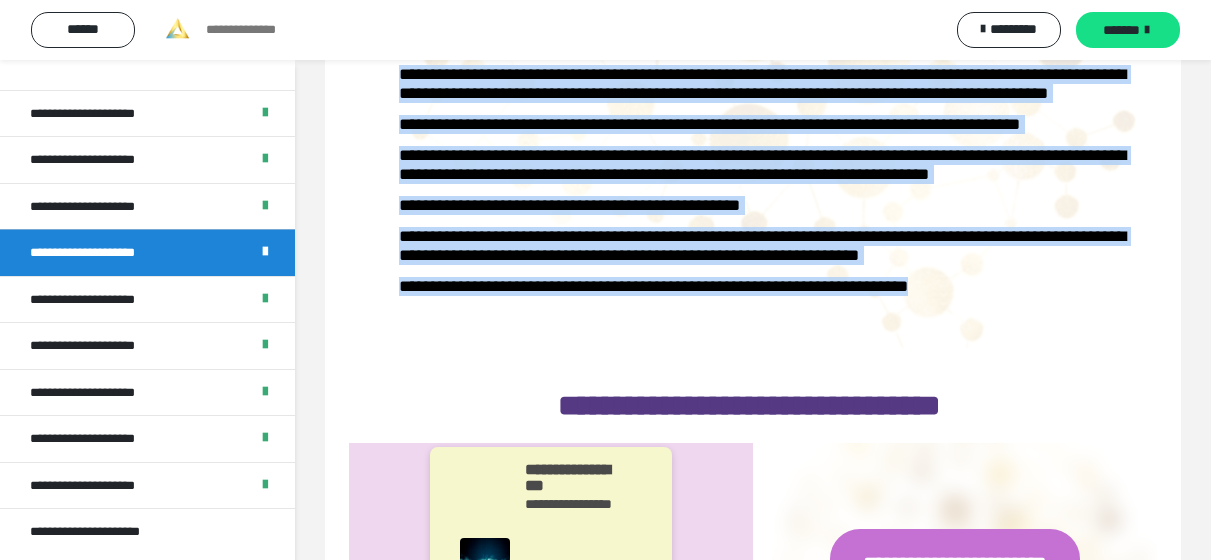 drag, startPoint x: 395, startPoint y: 181, endPoint x: 998, endPoint y: 309, distance: 616.4357 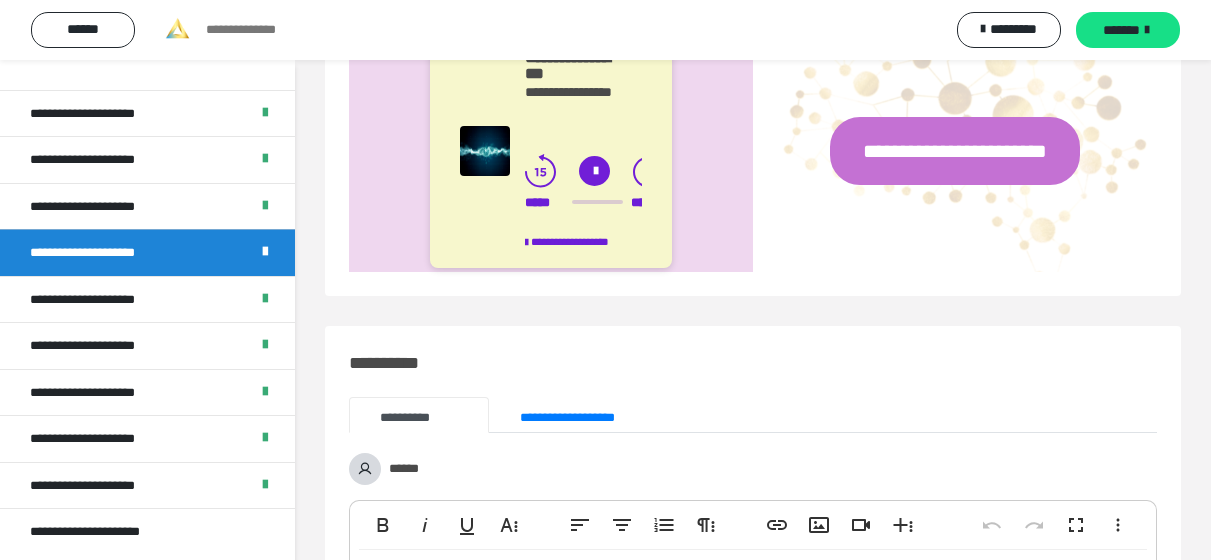 scroll, scrollTop: 1071, scrollLeft: 0, axis: vertical 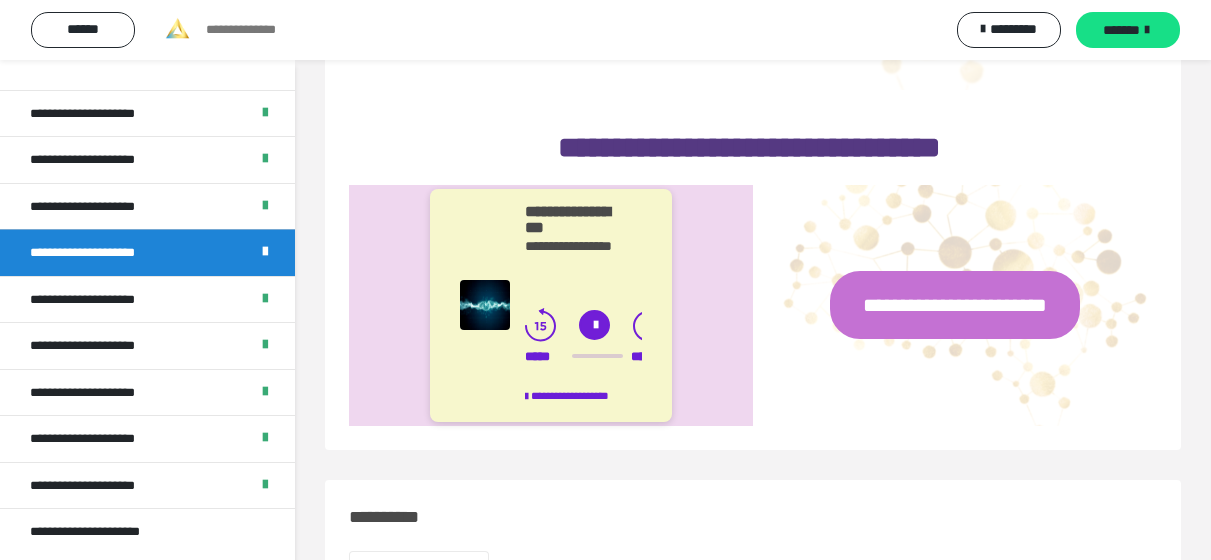 click on "**********" at bounding box center (955, 305) 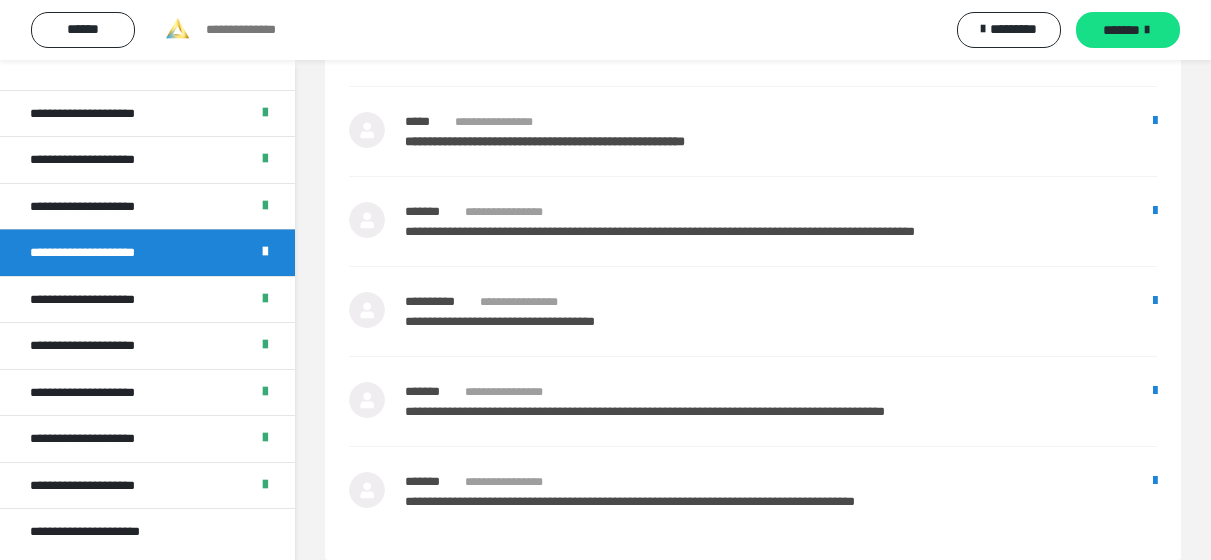 scroll, scrollTop: 1882, scrollLeft: 0, axis: vertical 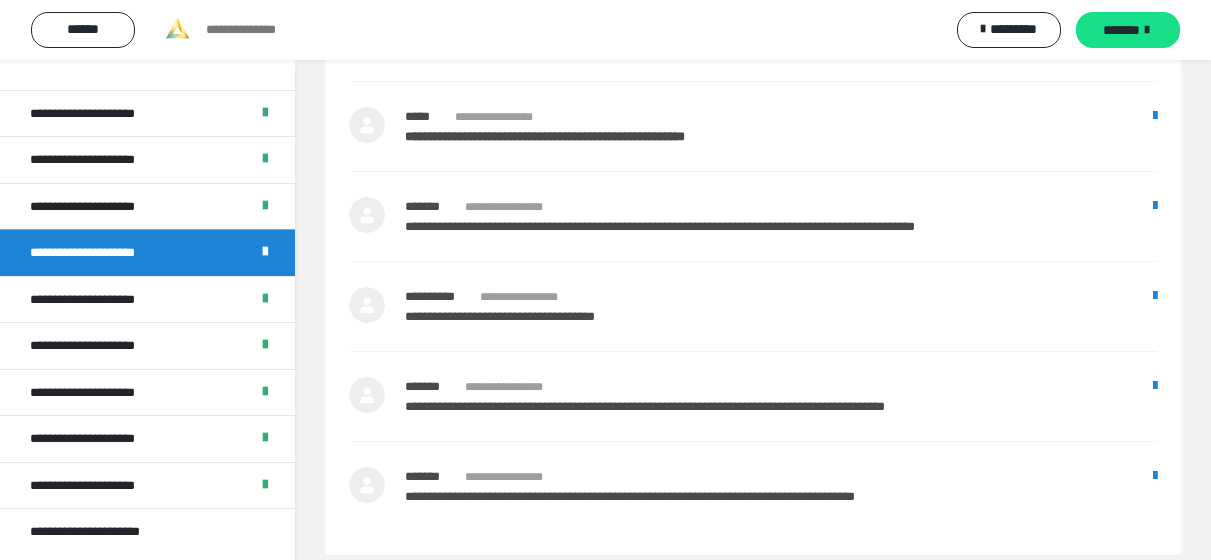 click on "**********" at bounding box center [97, 300] 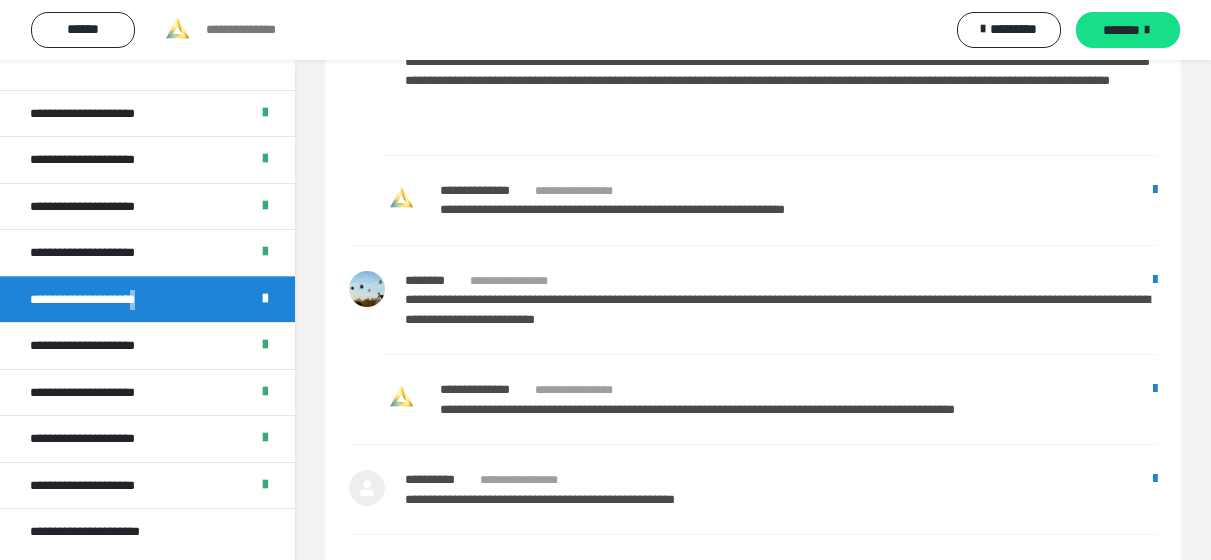 scroll, scrollTop: 1977, scrollLeft: 0, axis: vertical 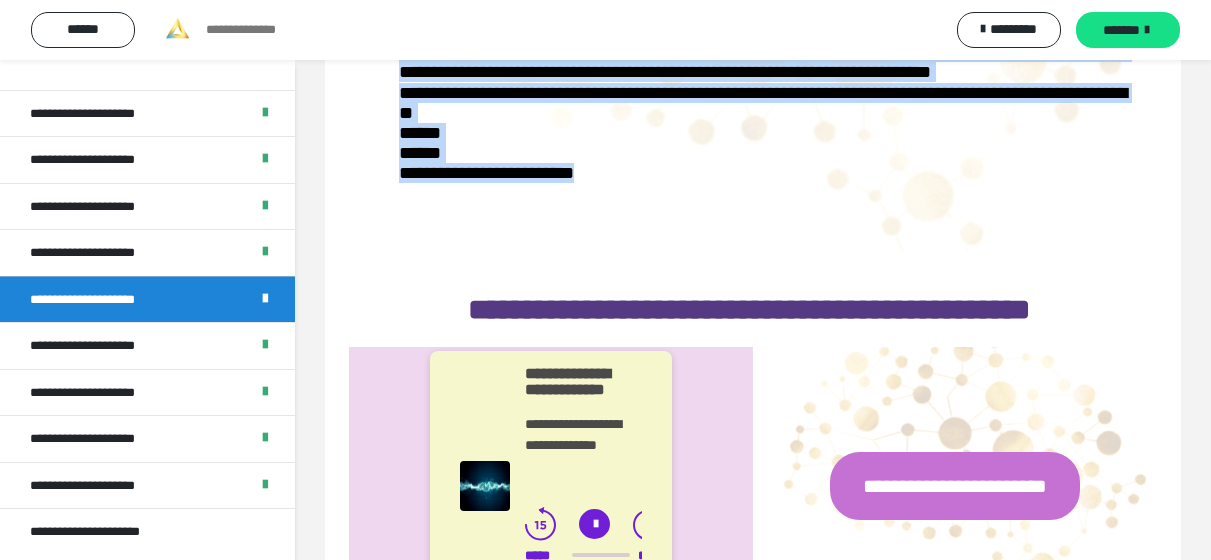 drag, startPoint x: 409, startPoint y: 159, endPoint x: 674, endPoint y: 258, distance: 282.88867 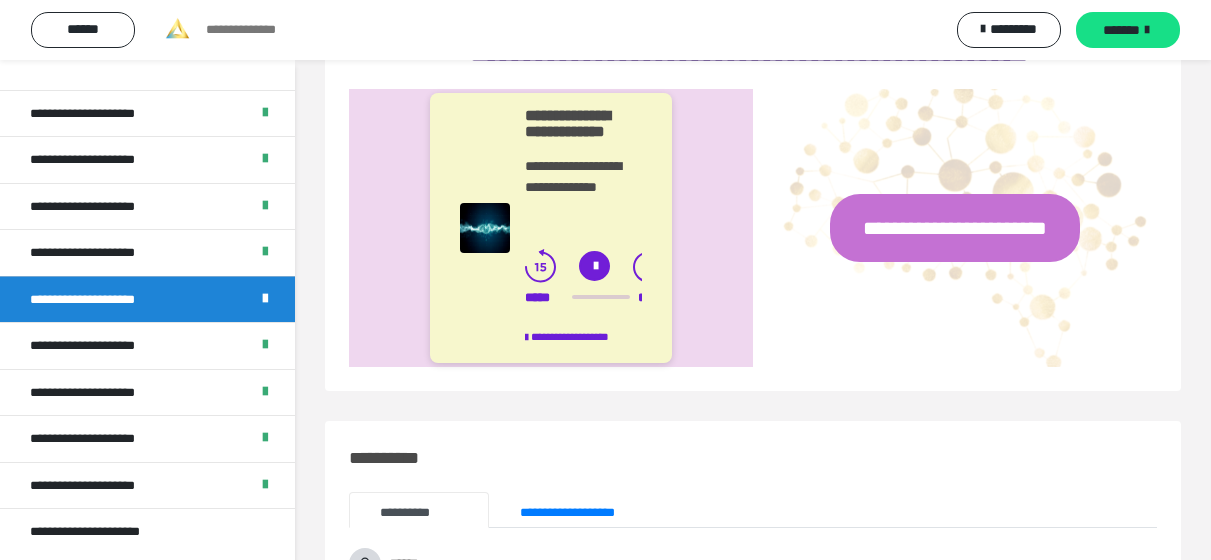 scroll, scrollTop: 1054, scrollLeft: 0, axis: vertical 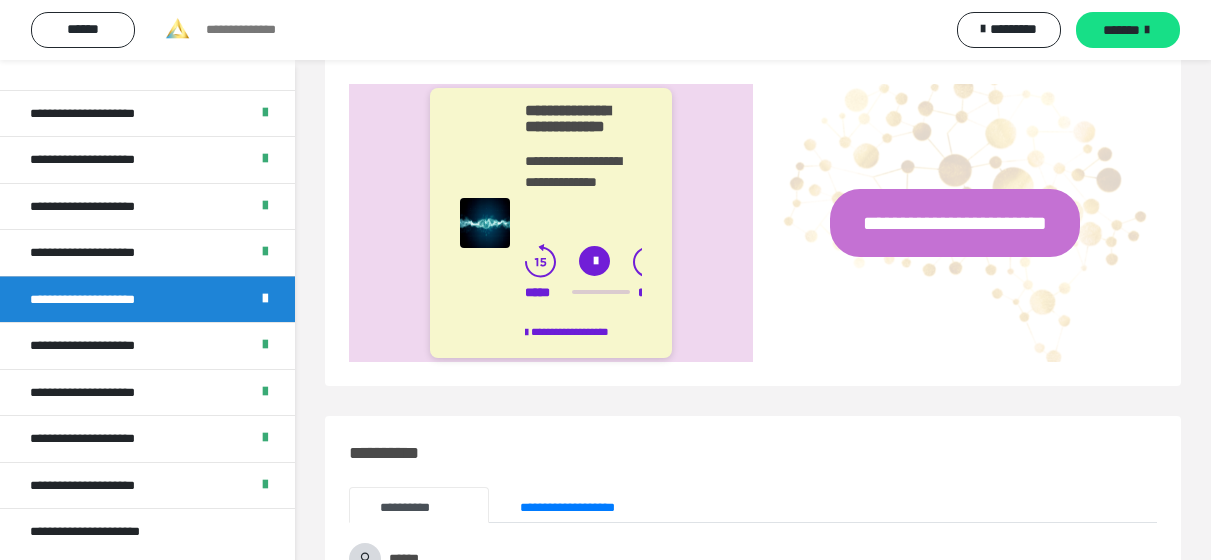 click on "**********" at bounding box center [955, 223] 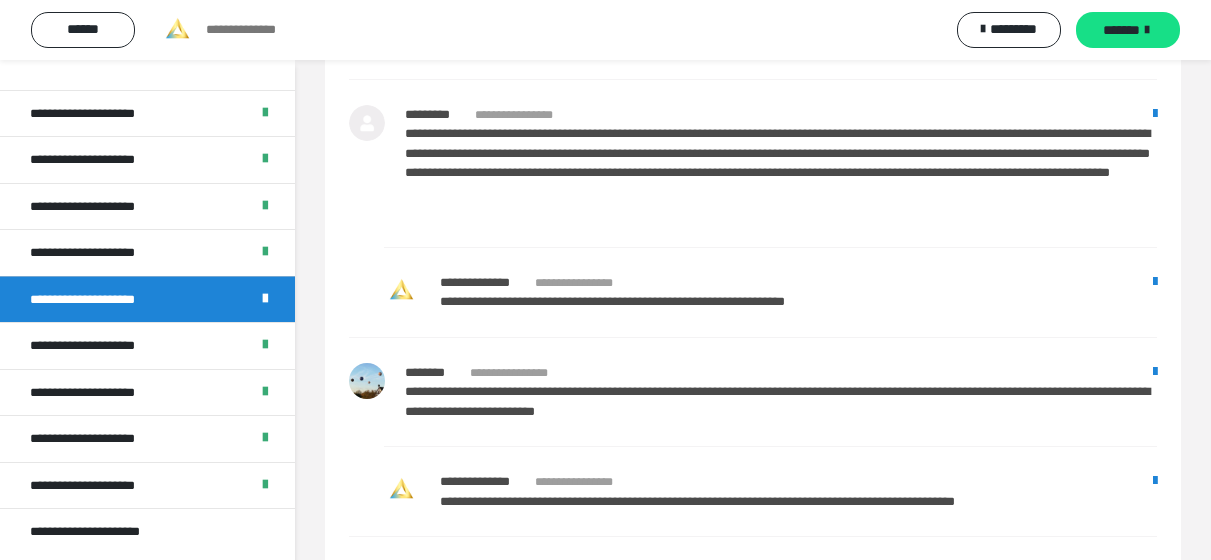 scroll, scrollTop: 1817, scrollLeft: 0, axis: vertical 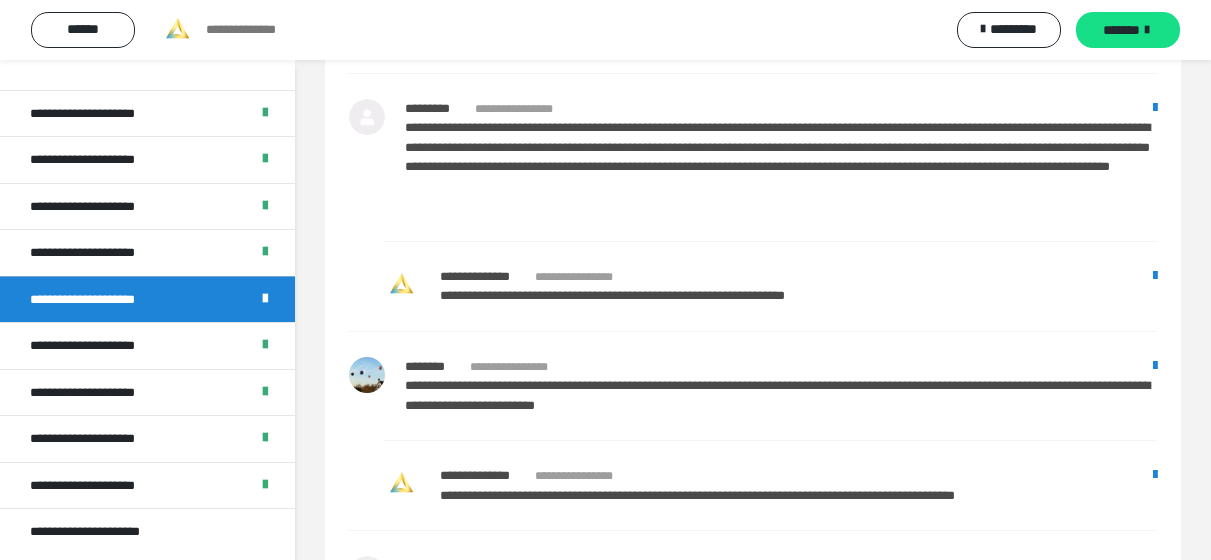 click on "**********" at bounding box center (147, 345) 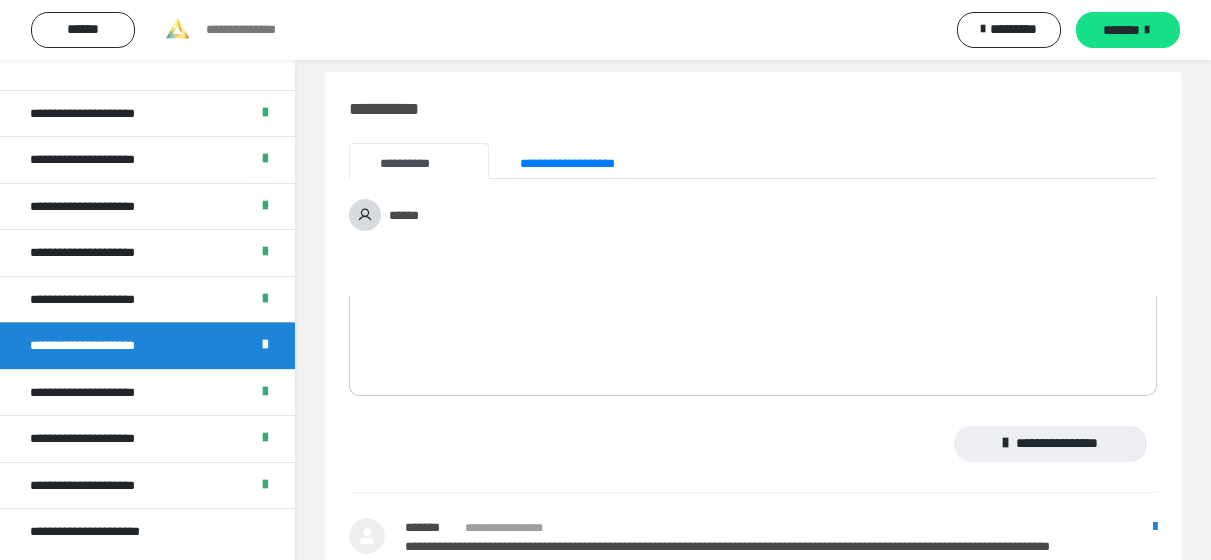 scroll, scrollTop: 2165, scrollLeft: 0, axis: vertical 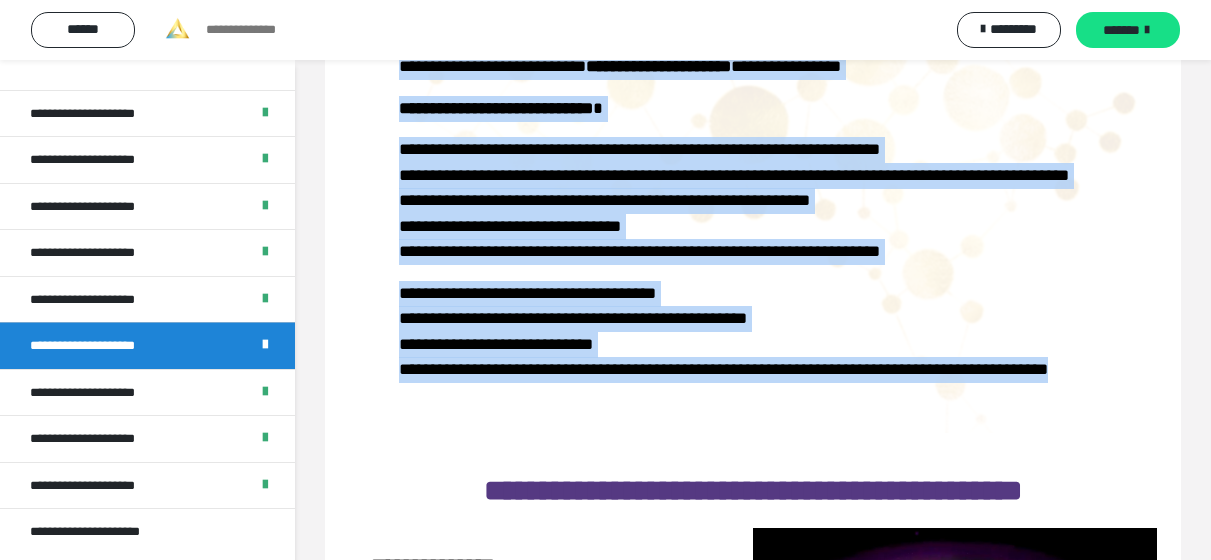 drag, startPoint x: 400, startPoint y: 175, endPoint x: 1129, endPoint y: 385, distance: 758.64417 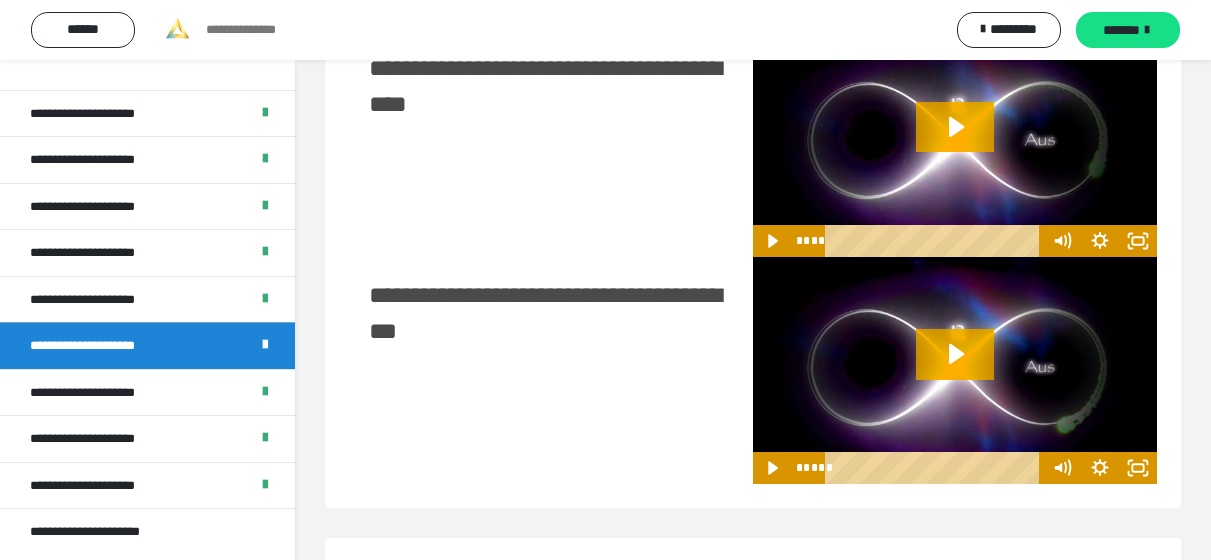 scroll, scrollTop: 2325, scrollLeft: 0, axis: vertical 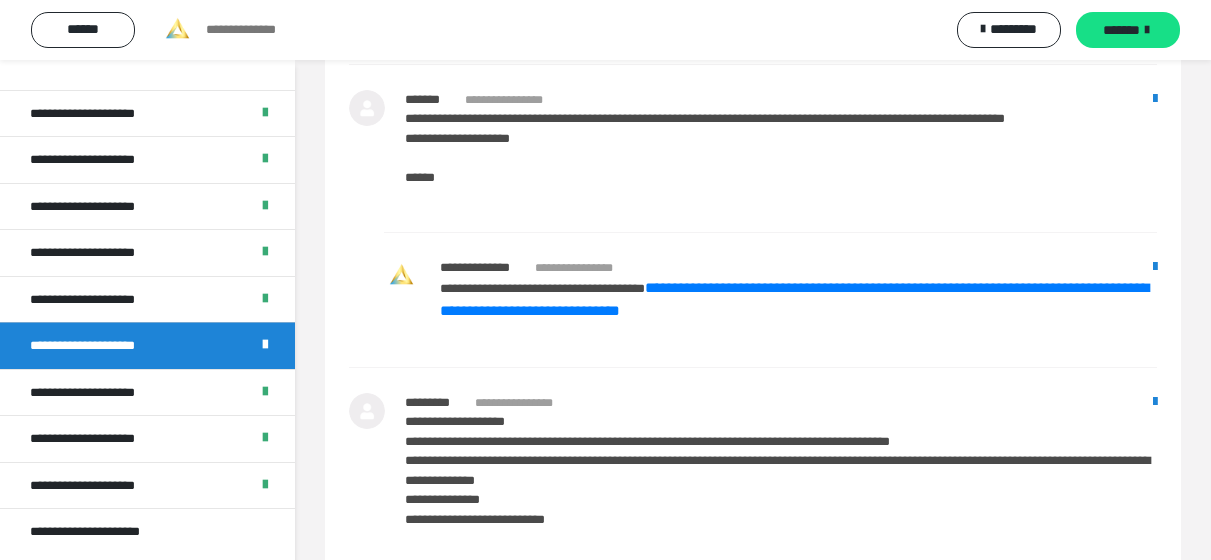 click on "**********" at bounding box center [97, 393] 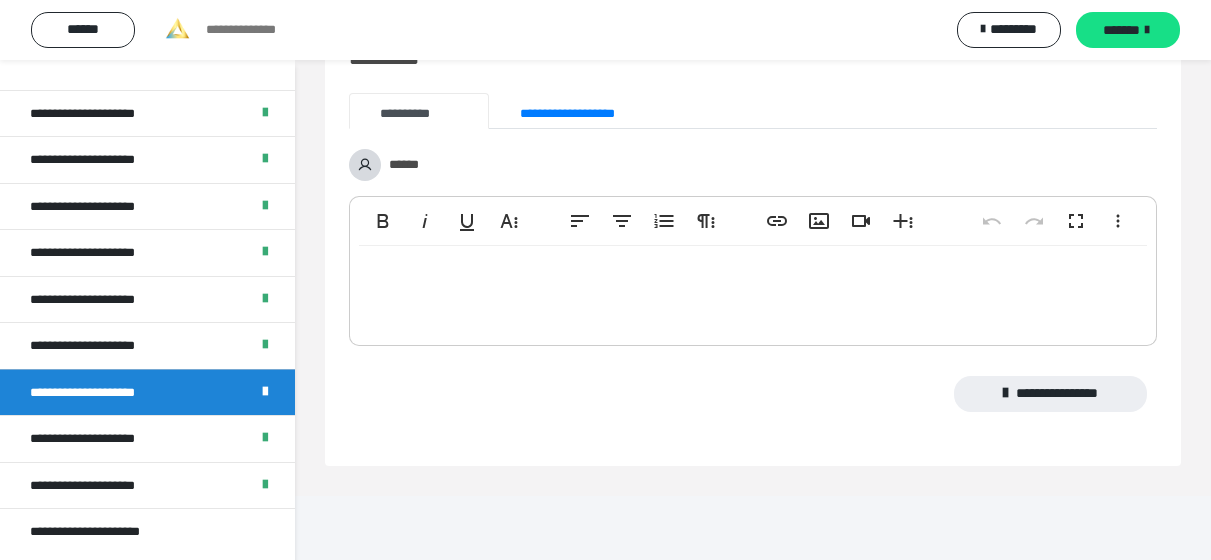 scroll, scrollTop: 1294, scrollLeft: 0, axis: vertical 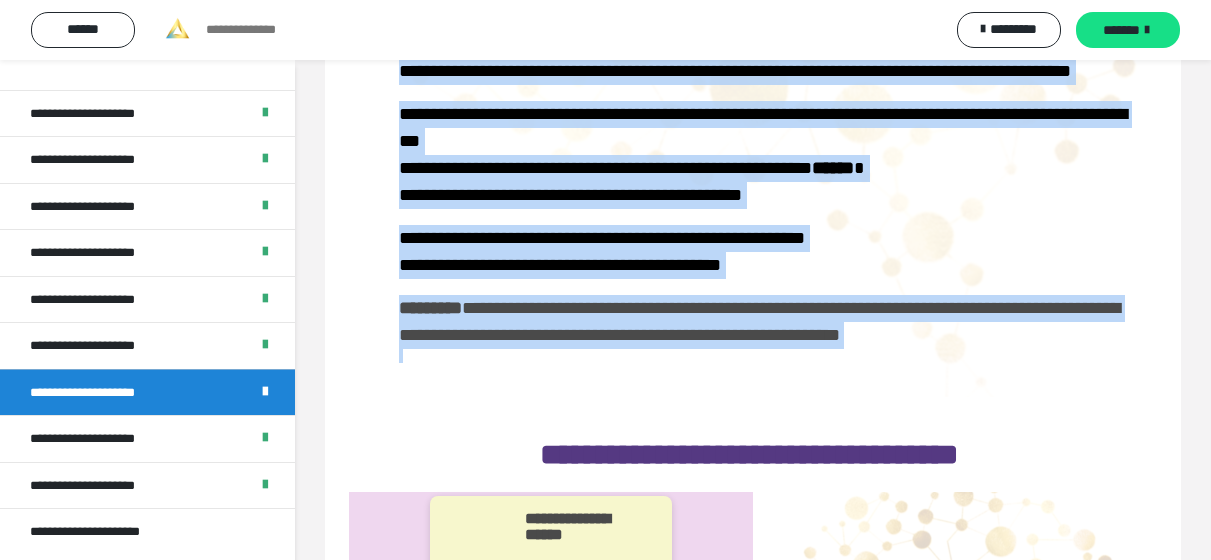 drag, startPoint x: 395, startPoint y: 77, endPoint x: 1075, endPoint y: 389, distance: 748.1604 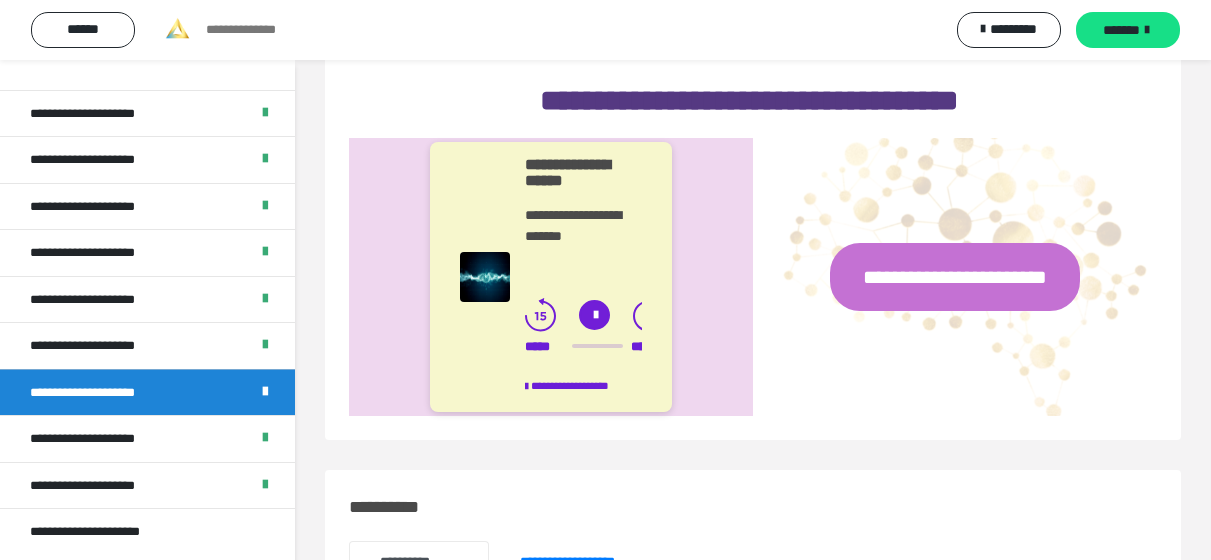scroll, scrollTop: 1333, scrollLeft: 0, axis: vertical 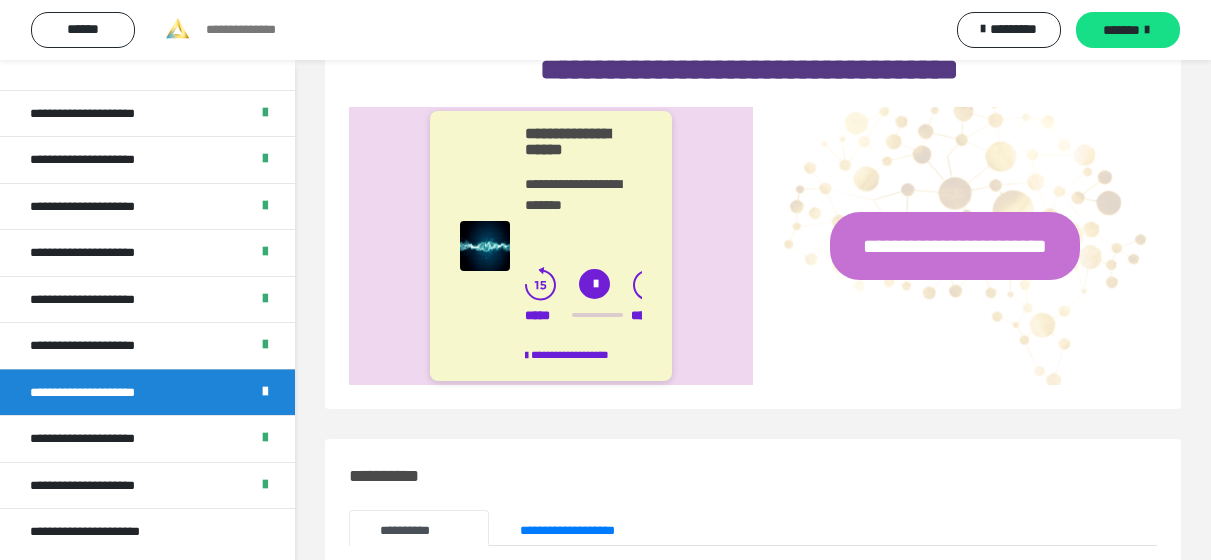 click on "**********" at bounding box center (955, 246) 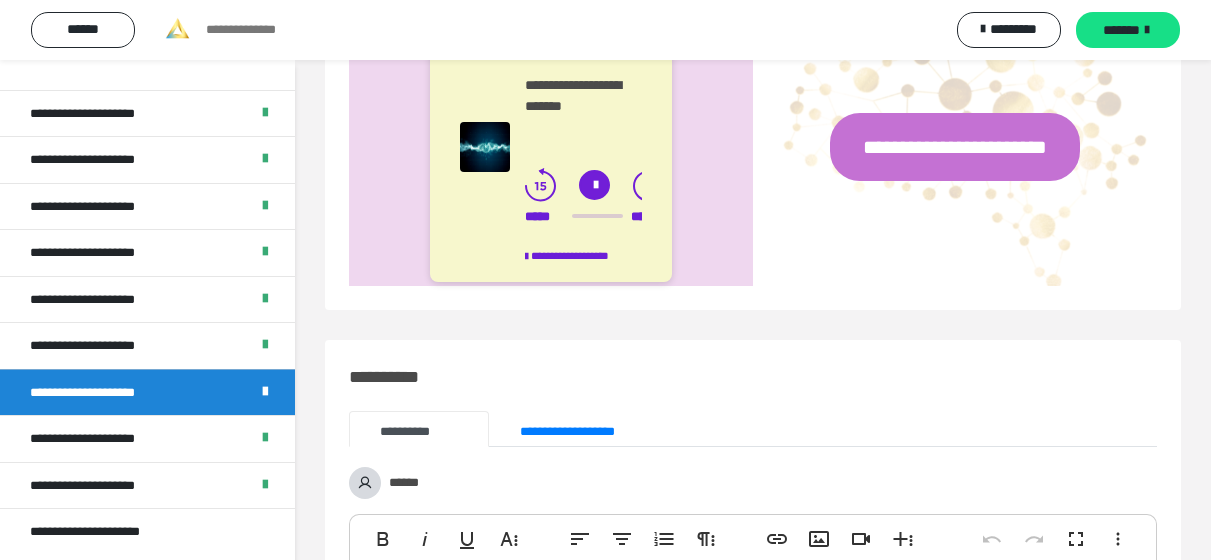 scroll, scrollTop: 1729, scrollLeft: 0, axis: vertical 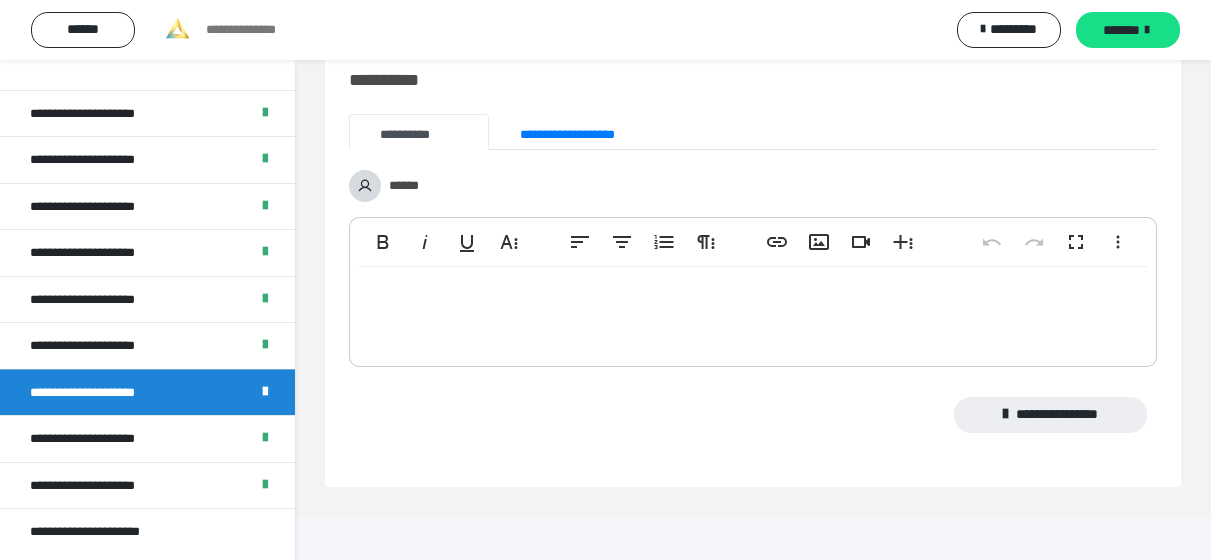 click on "**********" at bounding box center (98, 439) 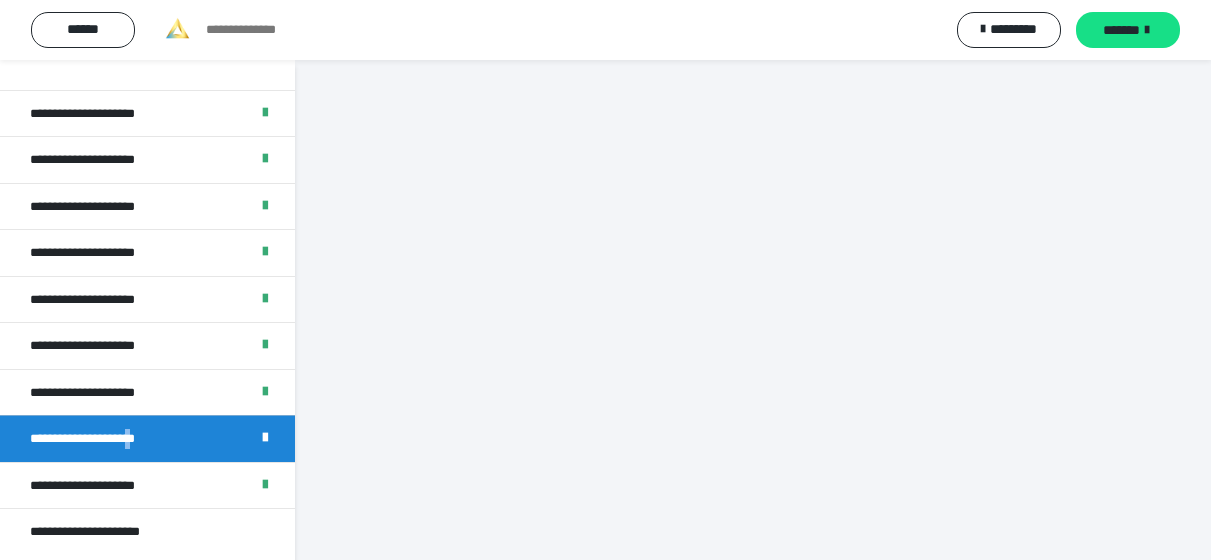 scroll, scrollTop: 1023, scrollLeft: 0, axis: vertical 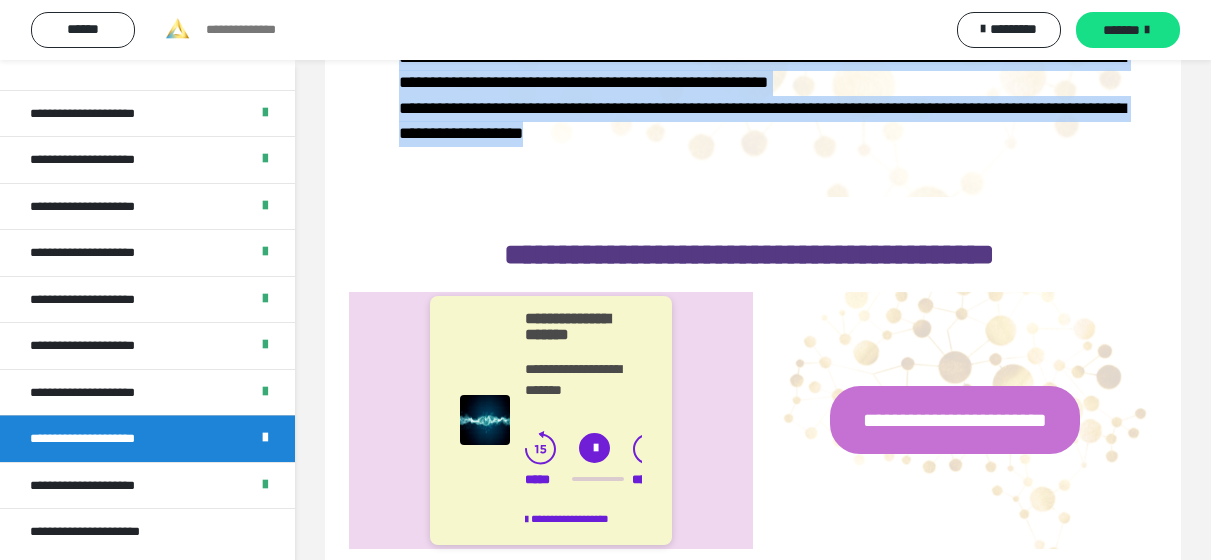 drag, startPoint x: 396, startPoint y: 355, endPoint x: 784, endPoint y: 159, distance: 434.69528 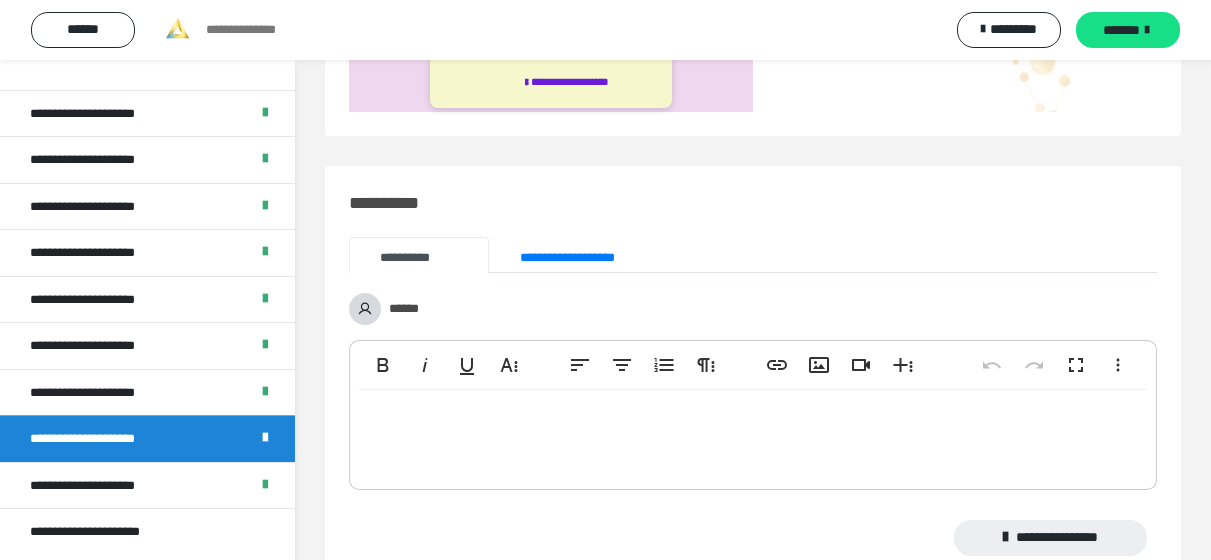 scroll, scrollTop: 1254, scrollLeft: 0, axis: vertical 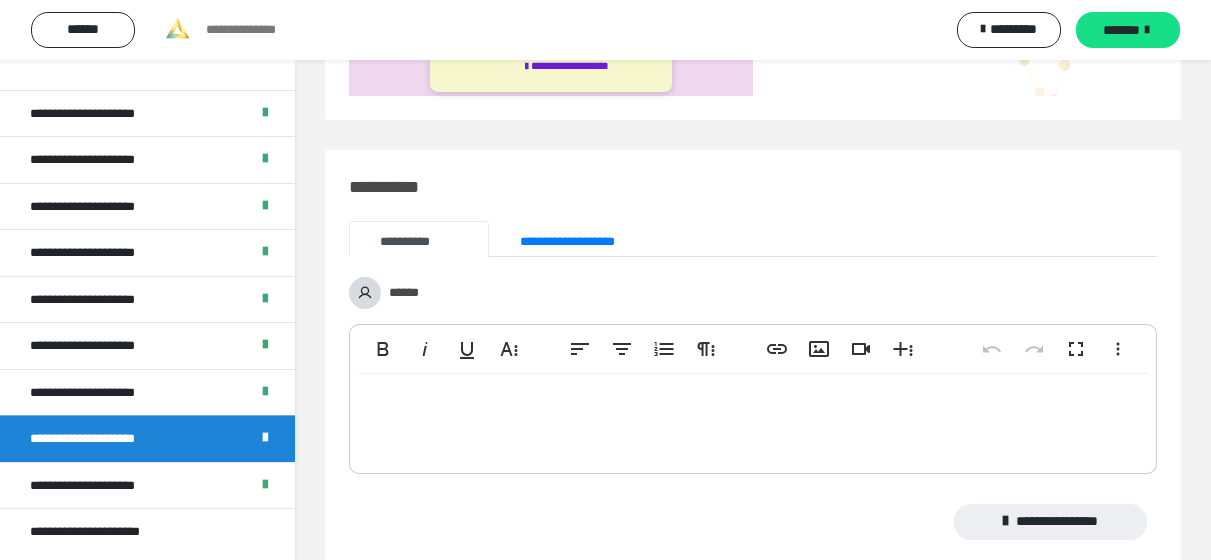 click on "**********" at bounding box center [98, 486] 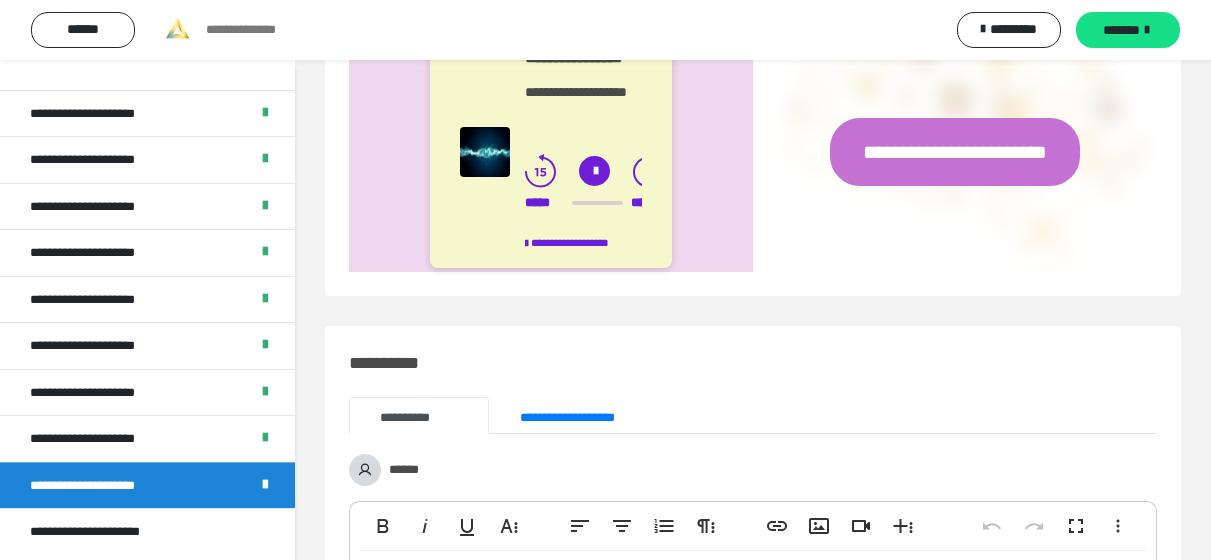 scroll, scrollTop: 1118, scrollLeft: 0, axis: vertical 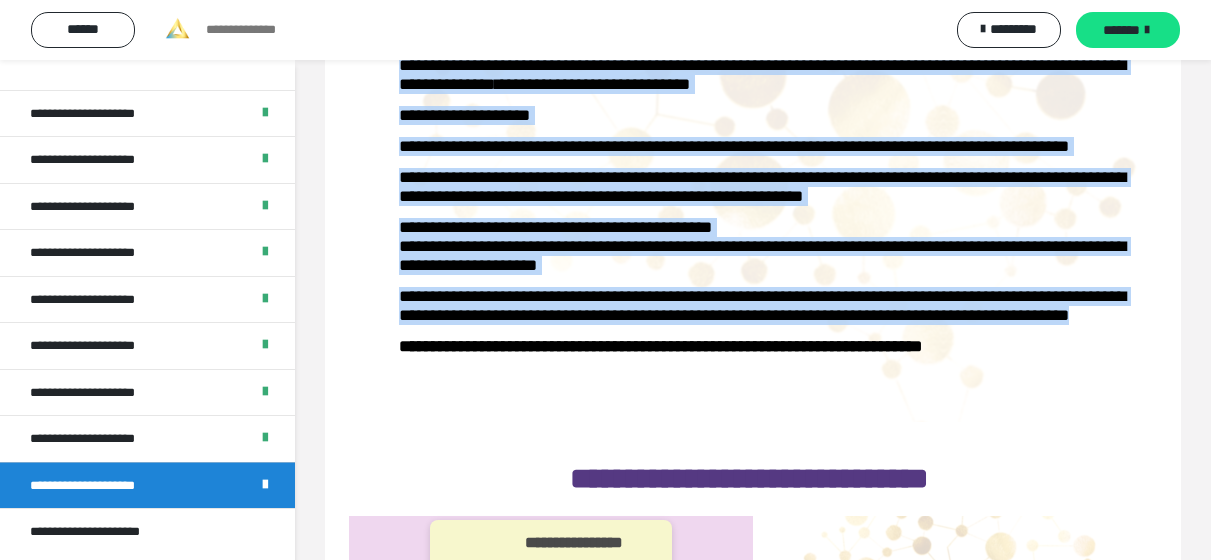 drag, startPoint x: 399, startPoint y: 242, endPoint x: 1084, endPoint y: 416, distance: 706.75385 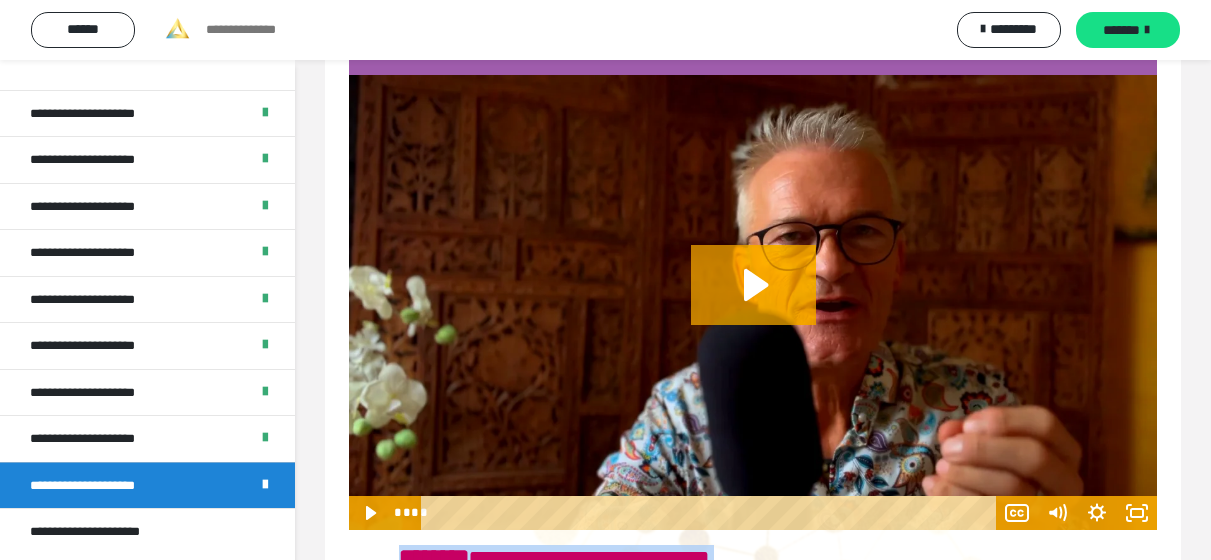 scroll, scrollTop: 0, scrollLeft: 0, axis: both 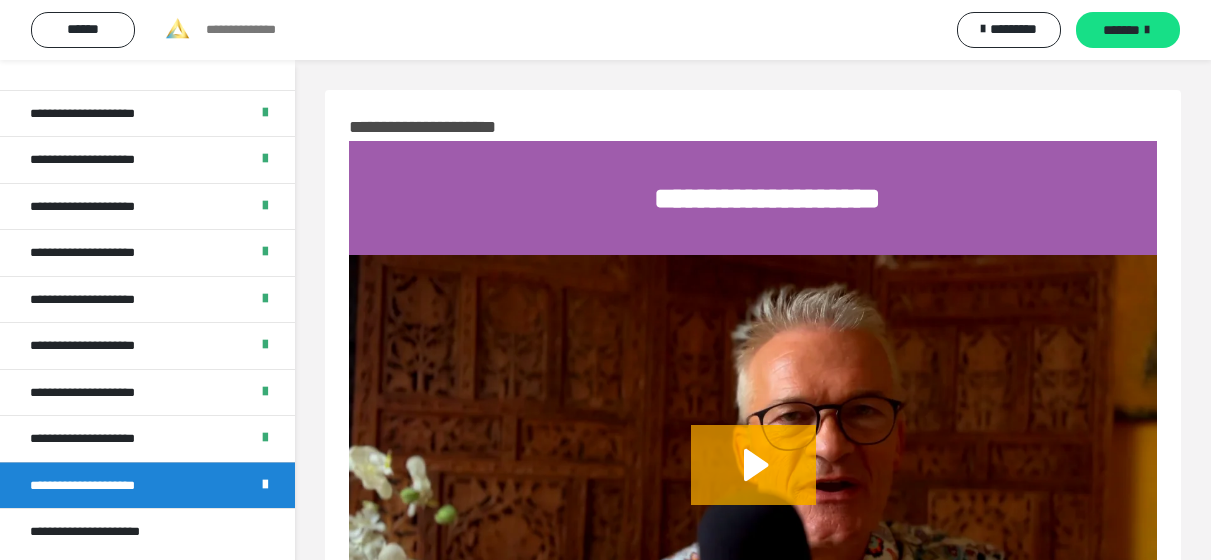 click on "**********" at bounding box center (100, 532) 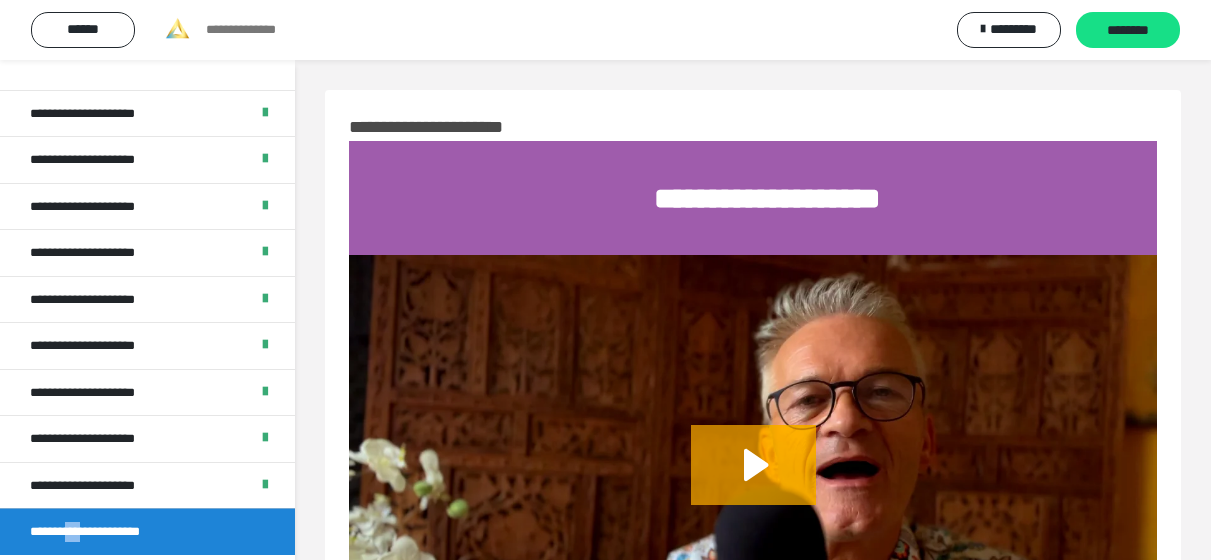 scroll, scrollTop: 490, scrollLeft: 0, axis: vertical 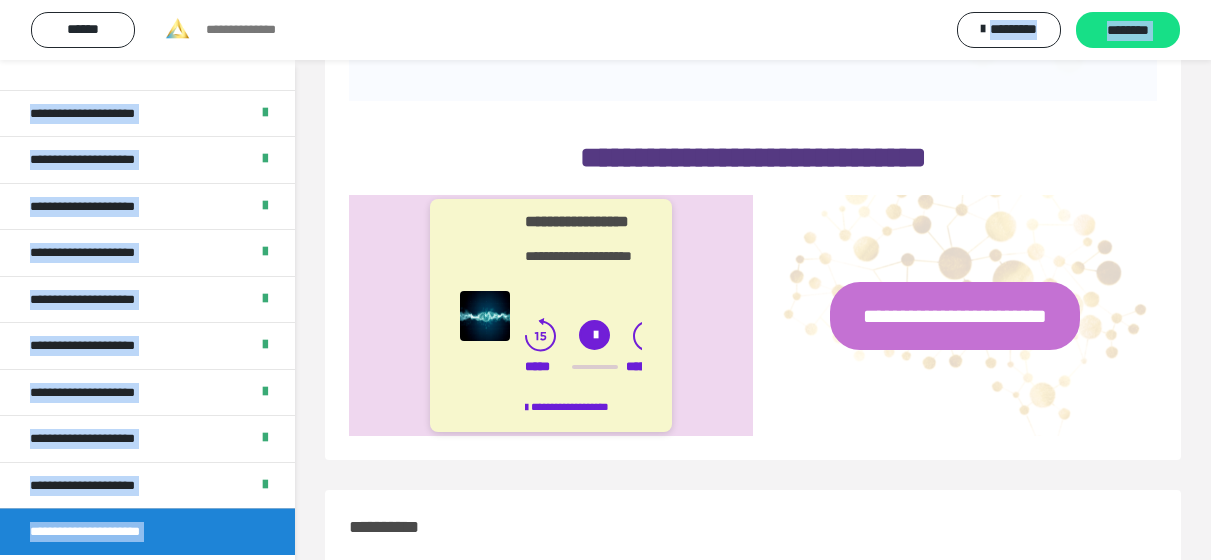 drag, startPoint x: 396, startPoint y: 251, endPoint x: 541, endPoint y: 58, distance: 241.40009 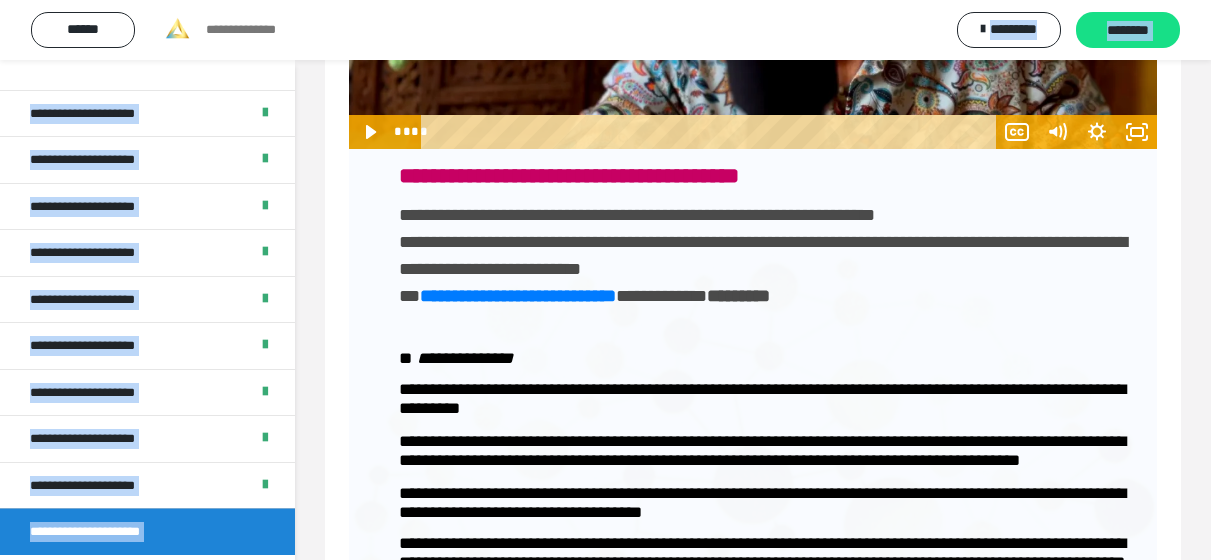 scroll, scrollTop: 573, scrollLeft: 0, axis: vertical 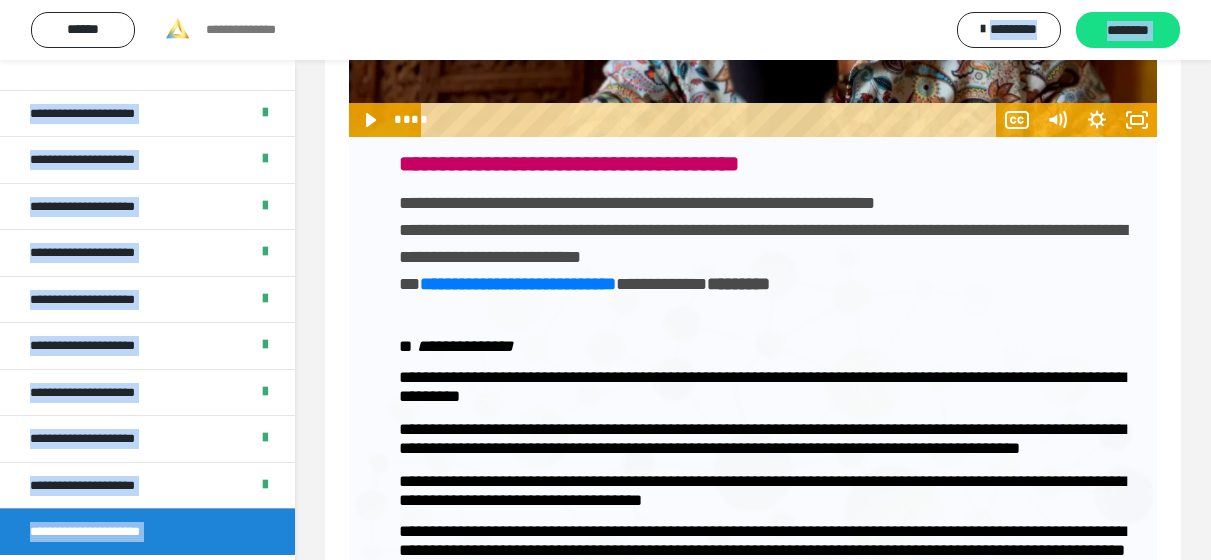 click on "**********" at bounding box center (753, 600) 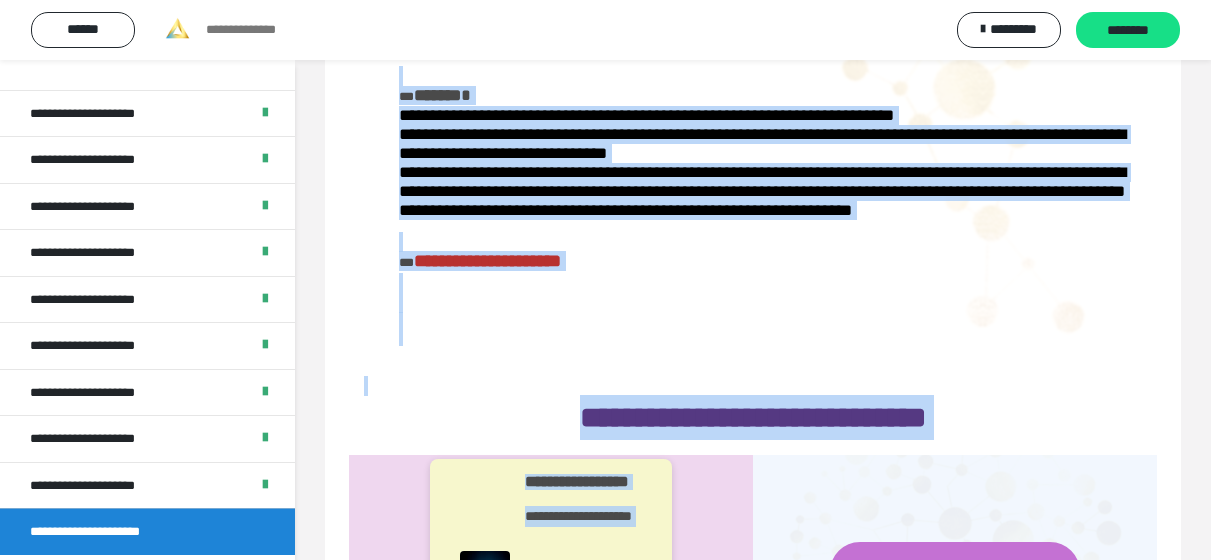 scroll, scrollTop: 1379, scrollLeft: 0, axis: vertical 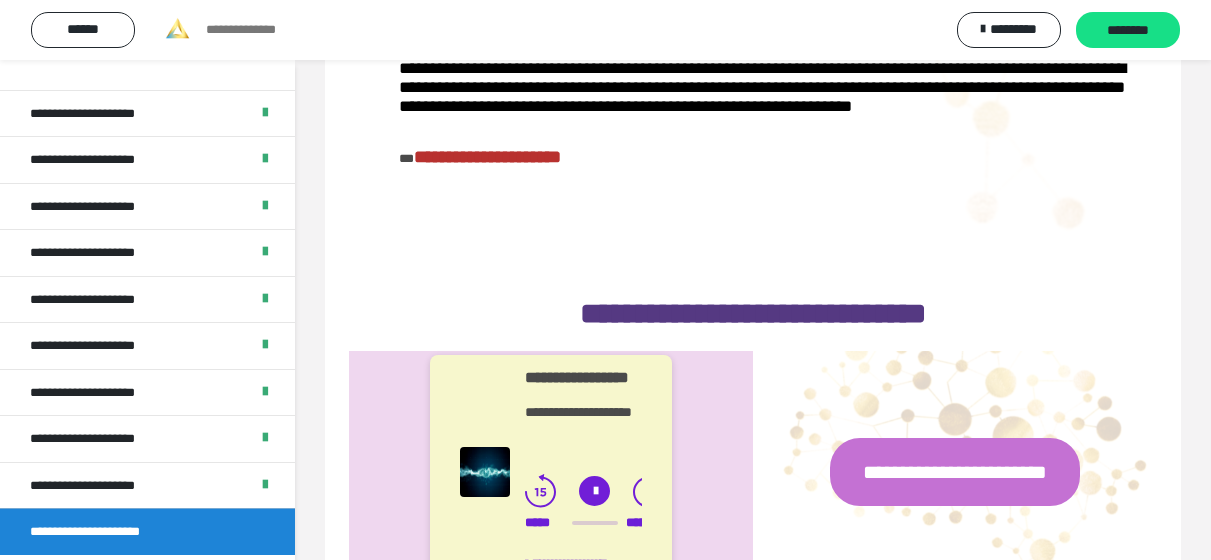 drag, startPoint x: 401, startPoint y: 163, endPoint x: 1090, endPoint y: 170, distance: 689.0356 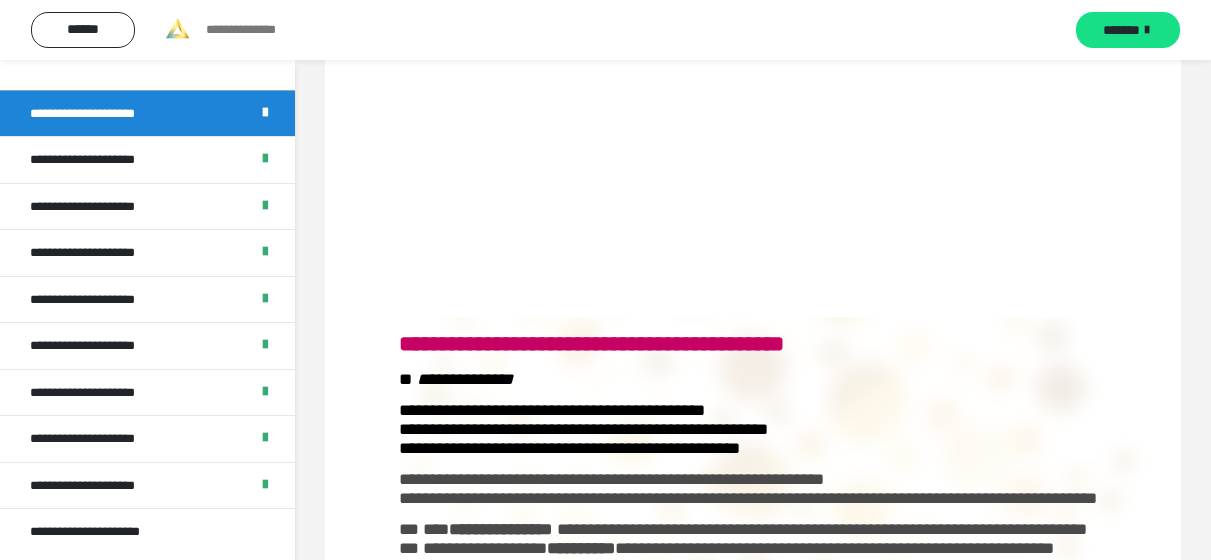 scroll, scrollTop: 303, scrollLeft: 0, axis: vertical 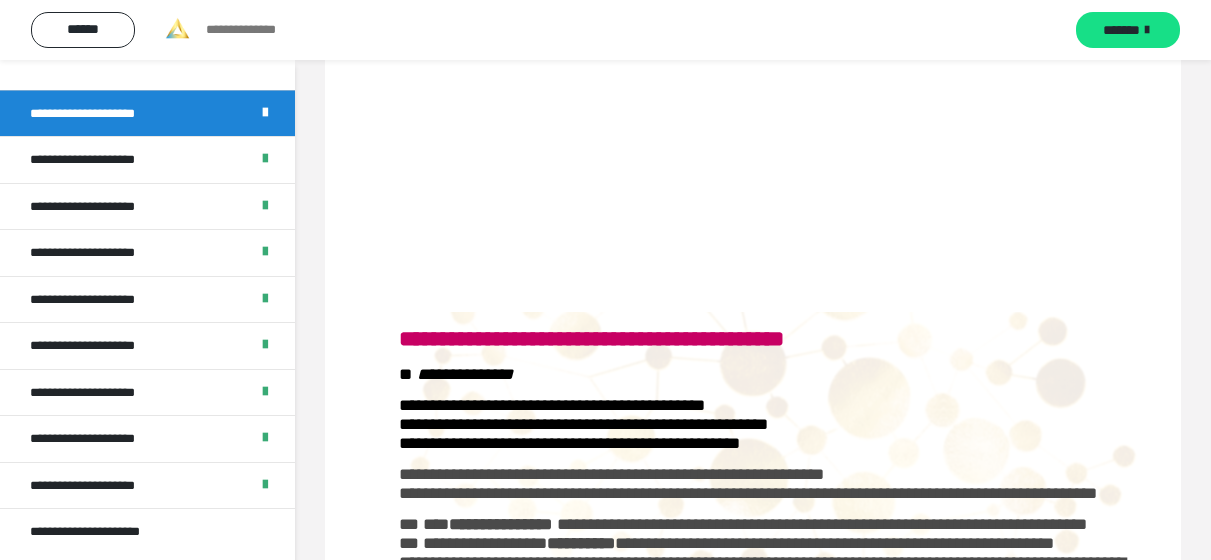 click on "**********" at bounding box center [147, 159] 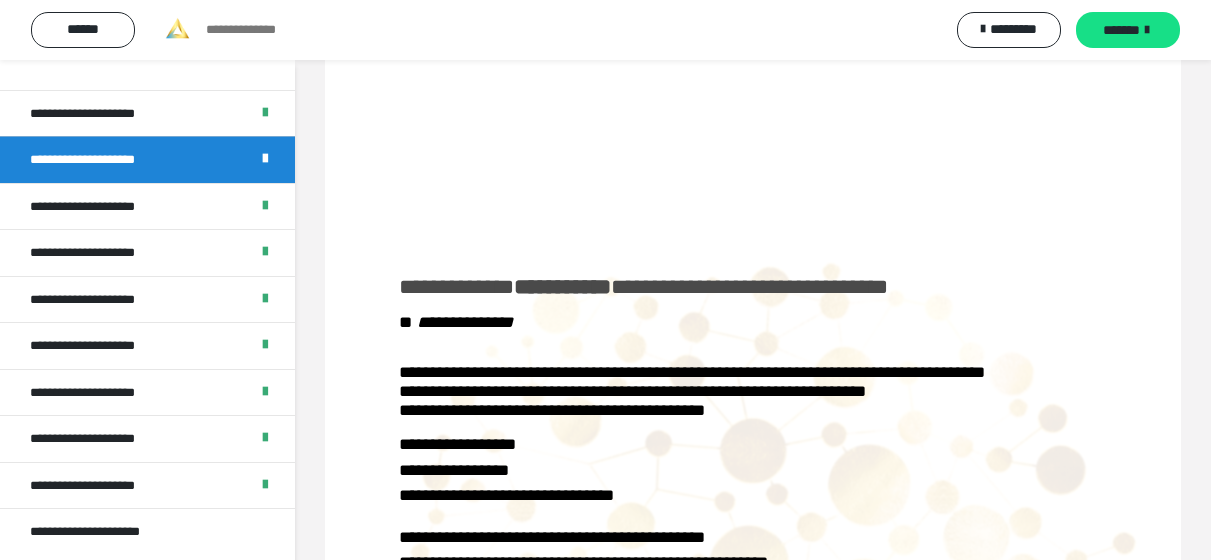 scroll, scrollTop: 361, scrollLeft: 0, axis: vertical 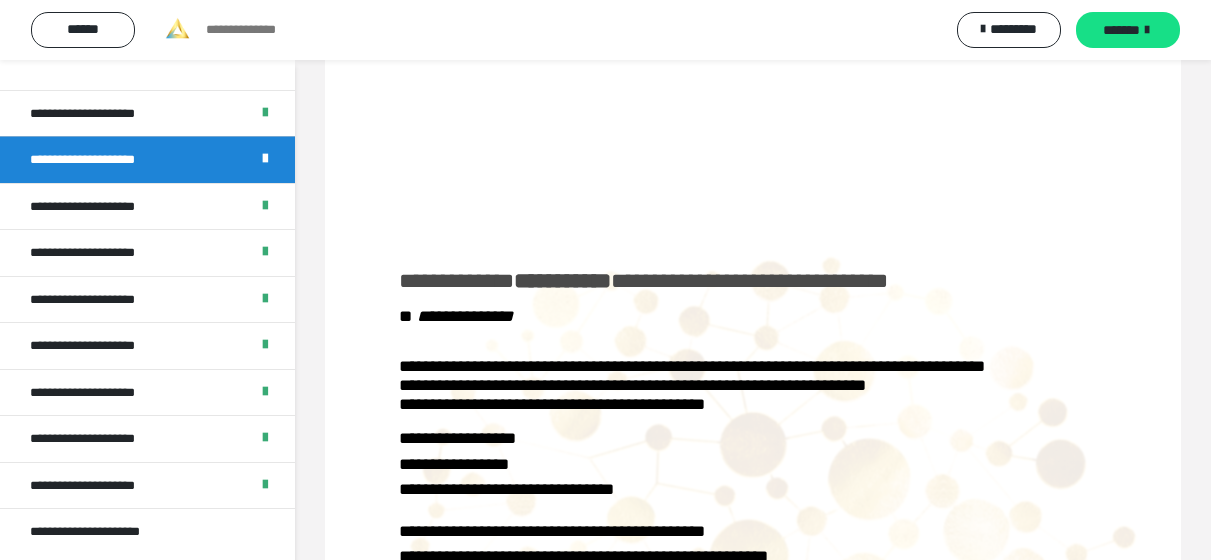 drag, startPoint x: 1204, startPoint y: 132, endPoint x: 1206, endPoint y: 165, distance: 33.06055 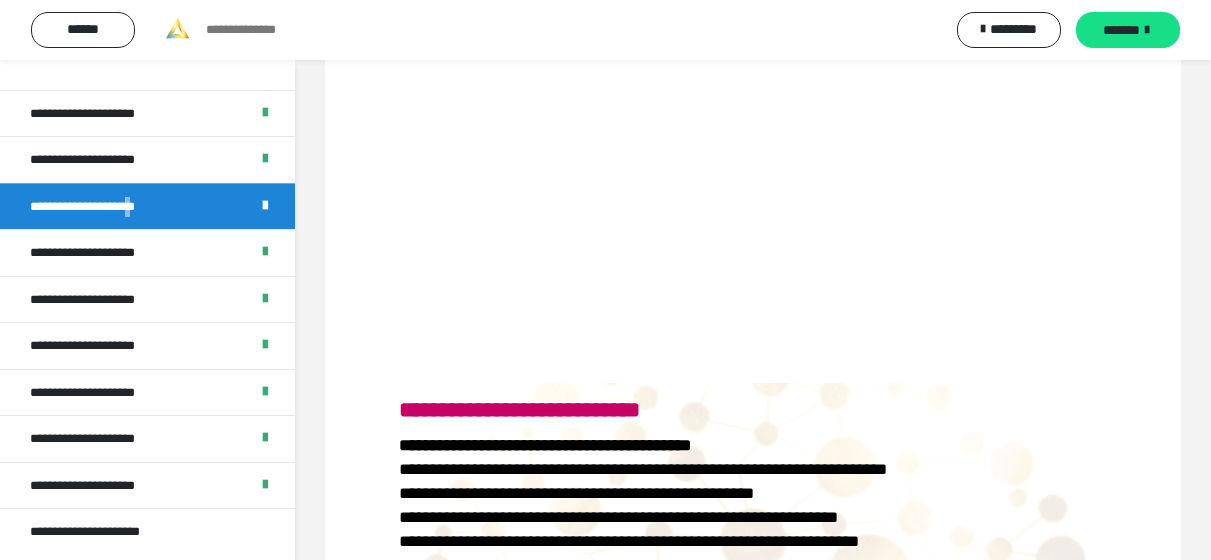 scroll, scrollTop: 237, scrollLeft: 0, axis: vertical 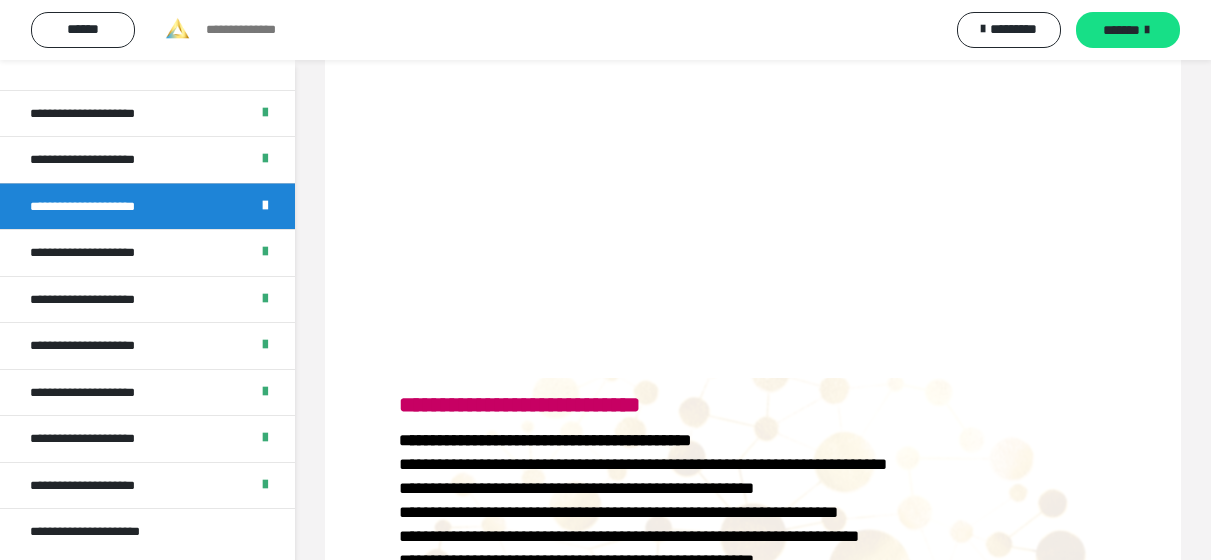 click on "**********" at bounding box center [98, 253] 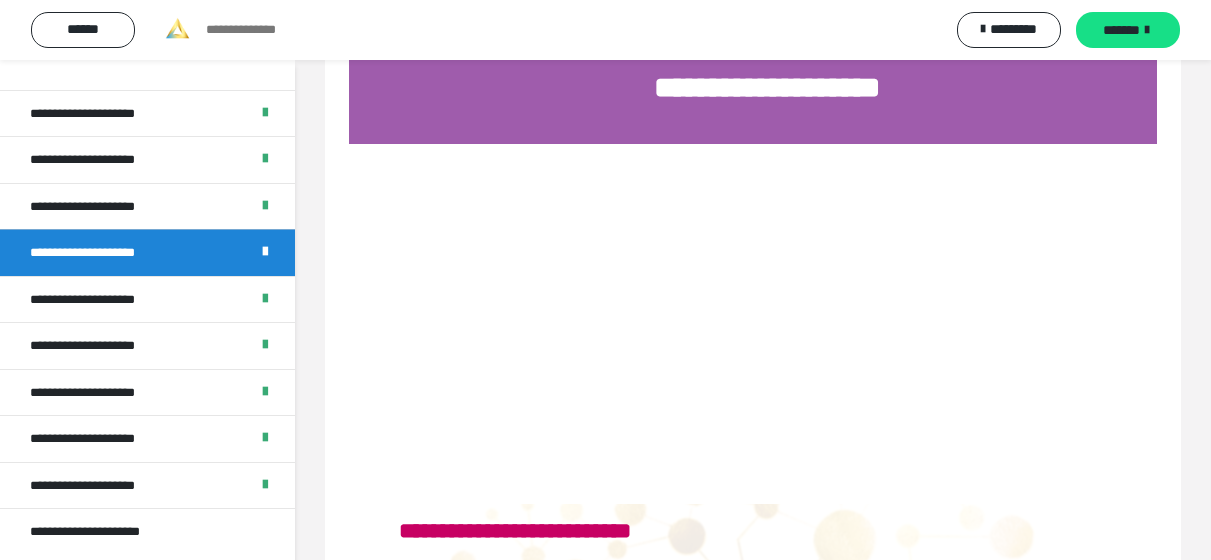 scroll, scrollTop: 45, scrollLeft: 0, axis: vertical 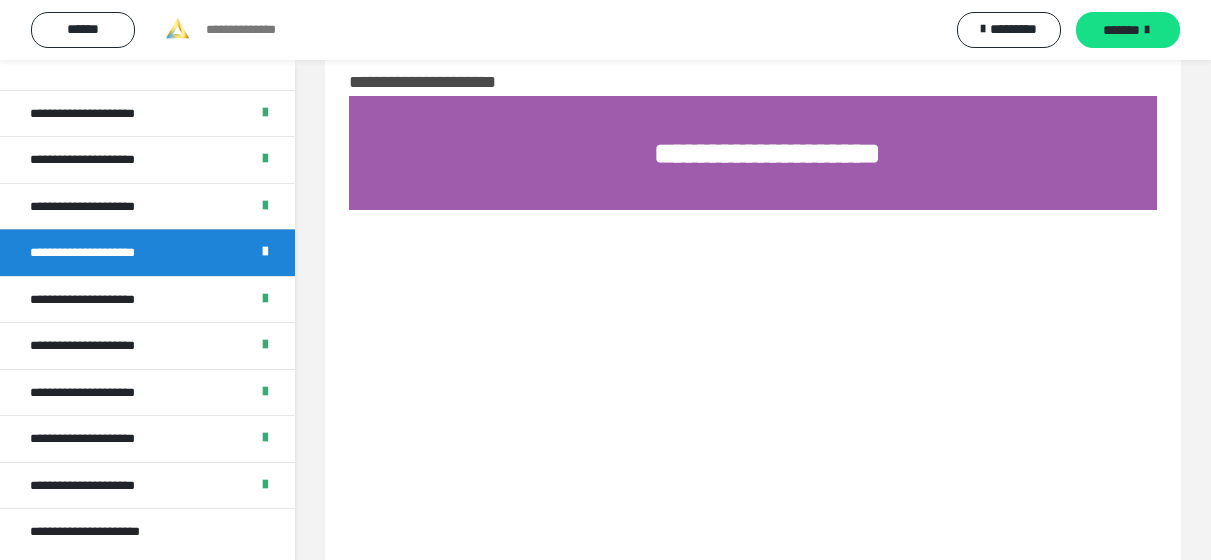 click on "**********" at bounding box center [97, 300] 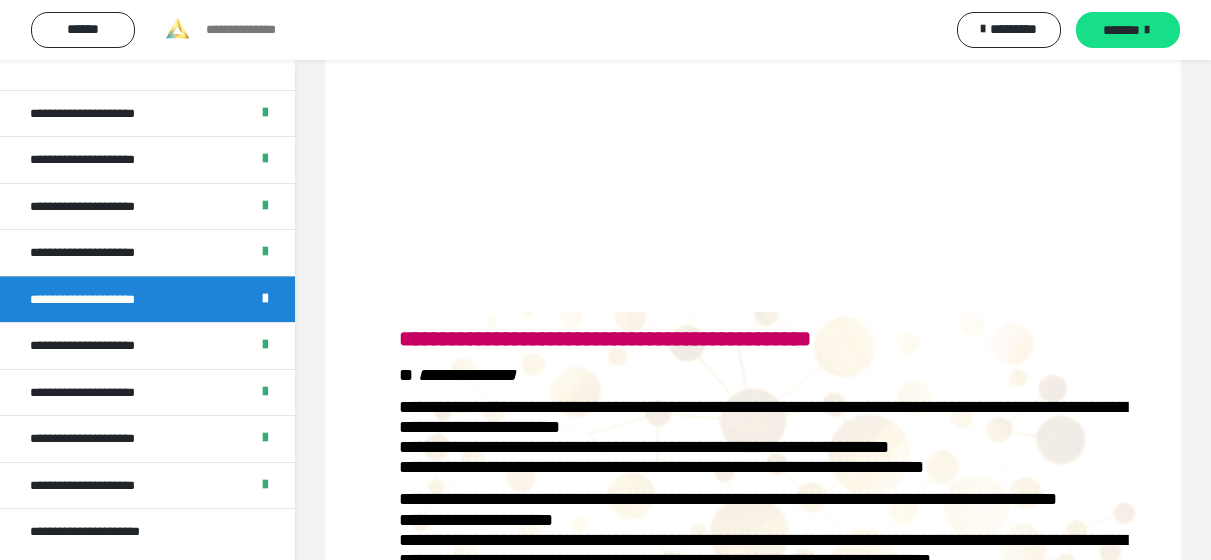 scroll, scrollTop: 308, scrollLeft: 0, axis: vertical 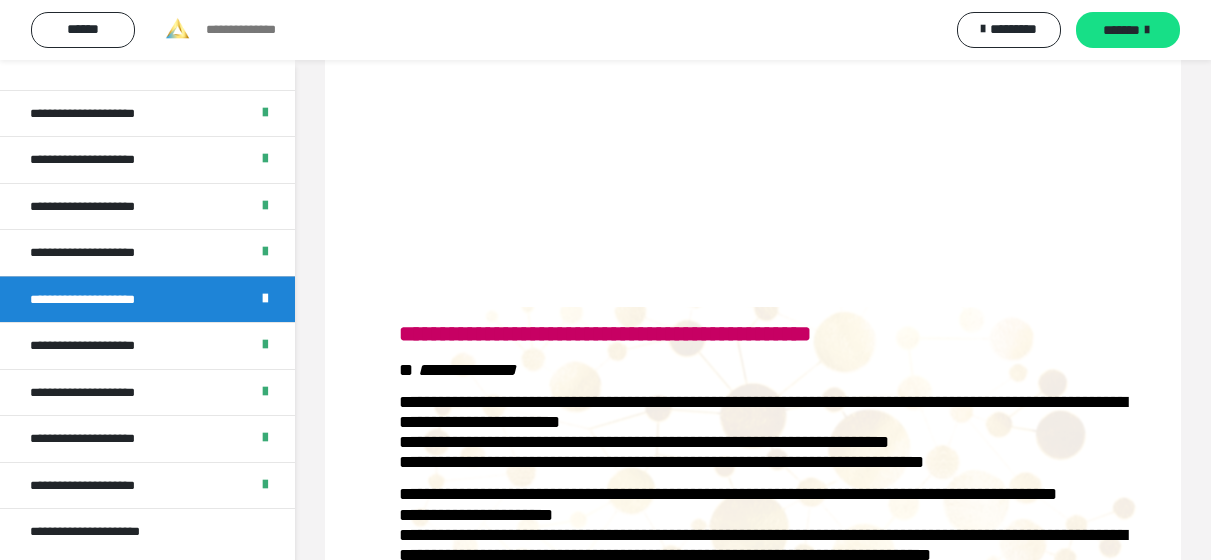 click on "**********" at bounding box center (98, 346) 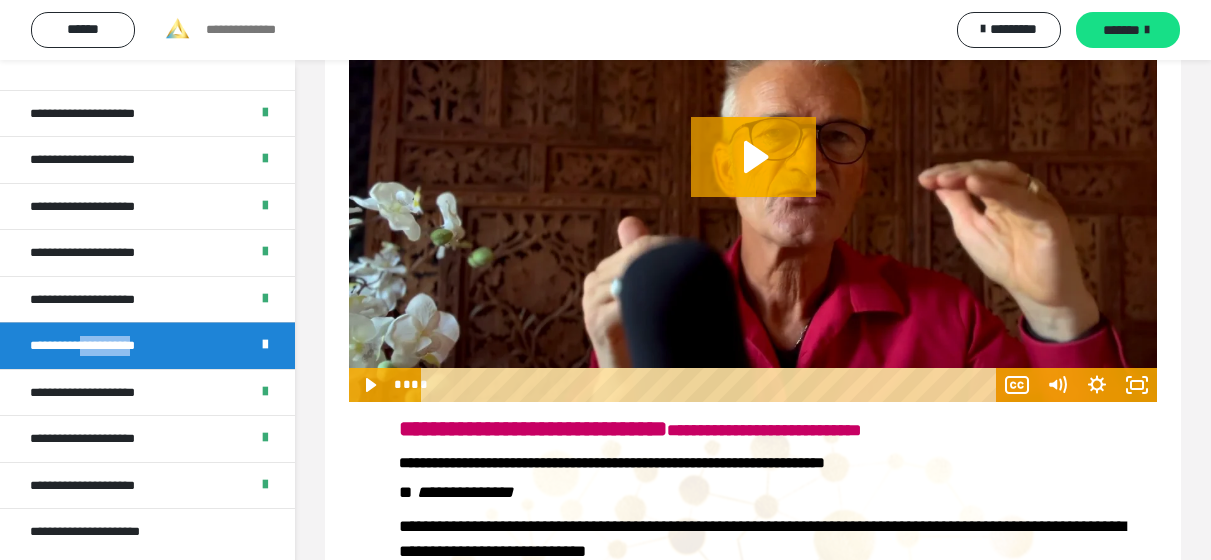 scroll, scrollTop: 401, scrollLeft: 0, axis: vertical 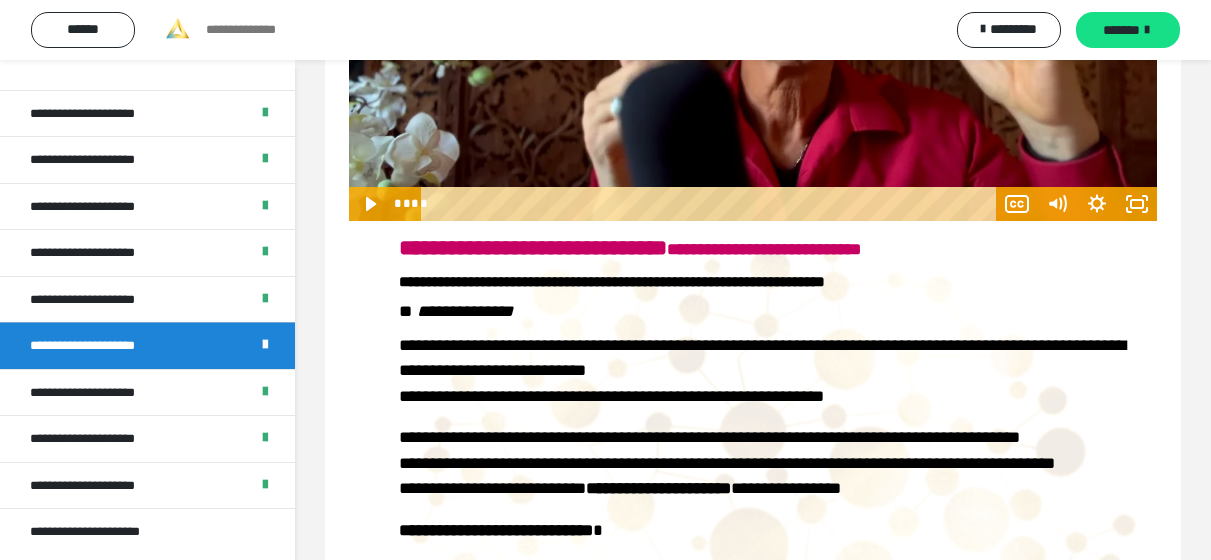 click on "**********" at bounding box center [97, 393] 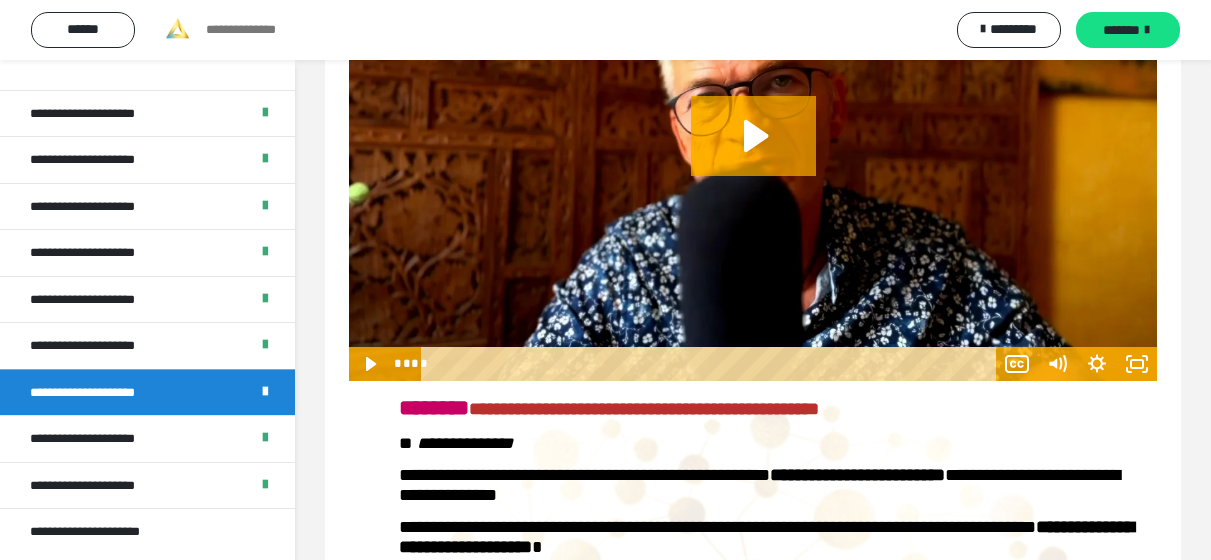 scroll, scrollTop: 334, scrollLeft: 0, axis: vertical 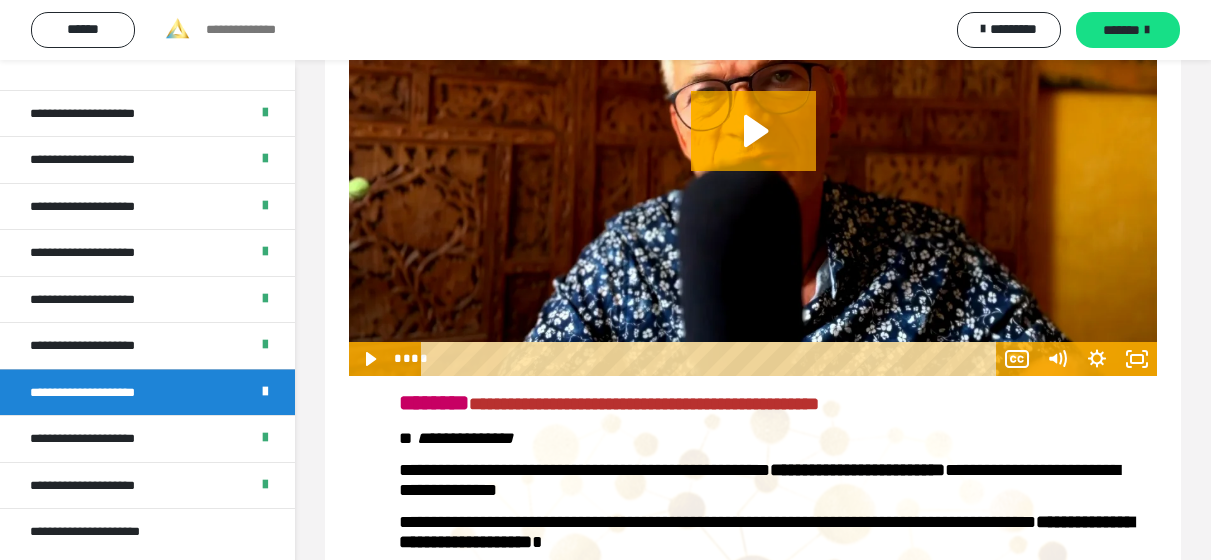 click on "**********" at bounding box center (98, 439) 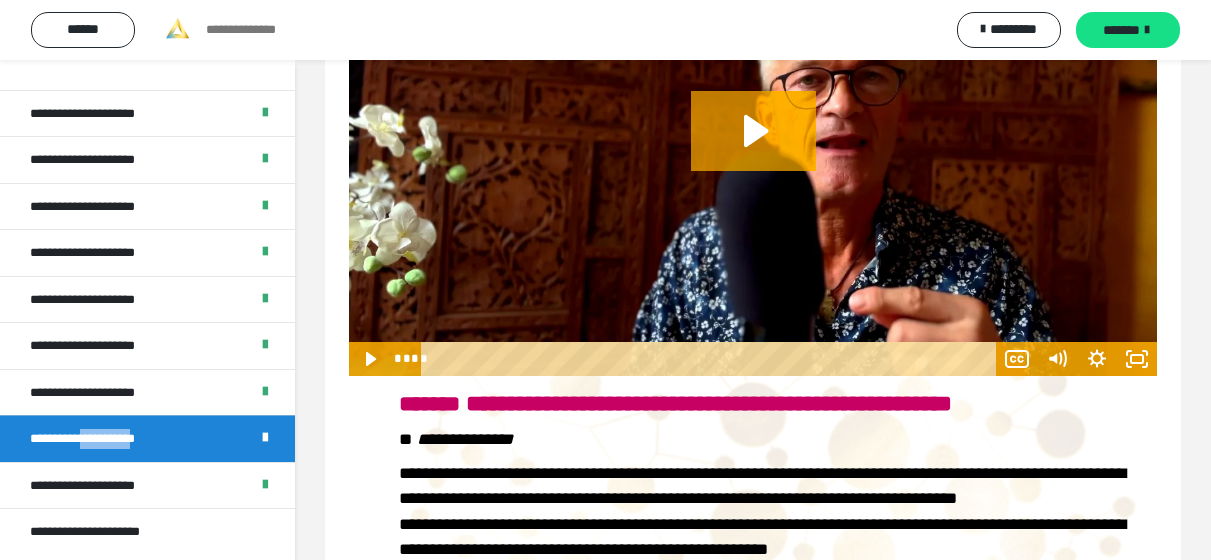scroll, scrollTop: 383, scrollLeft: 0, axis: vertical 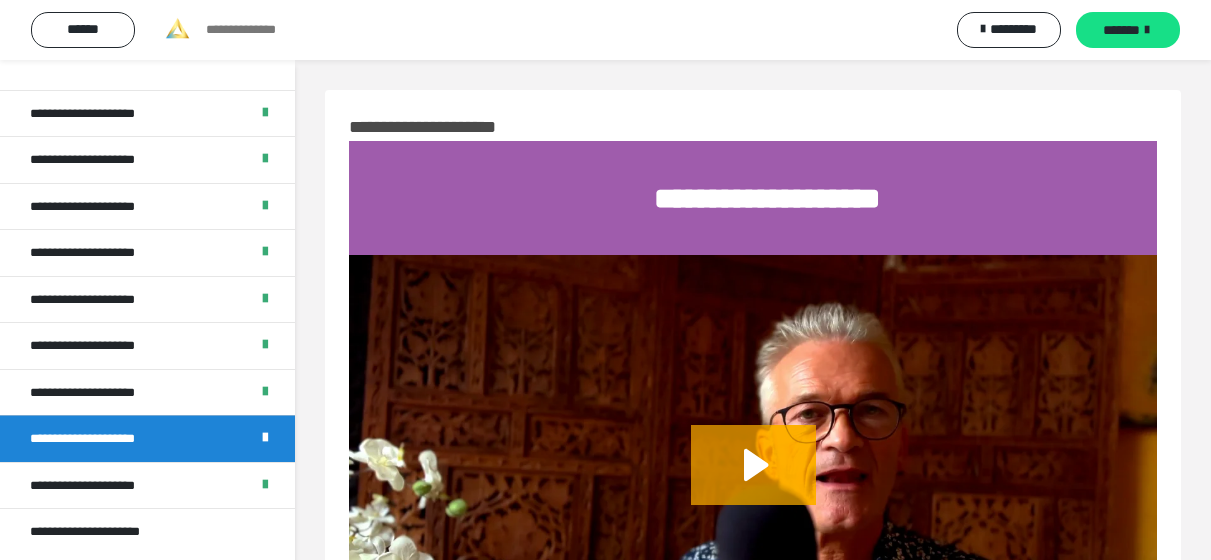 click on "**********" at bounding box center (147, 485) 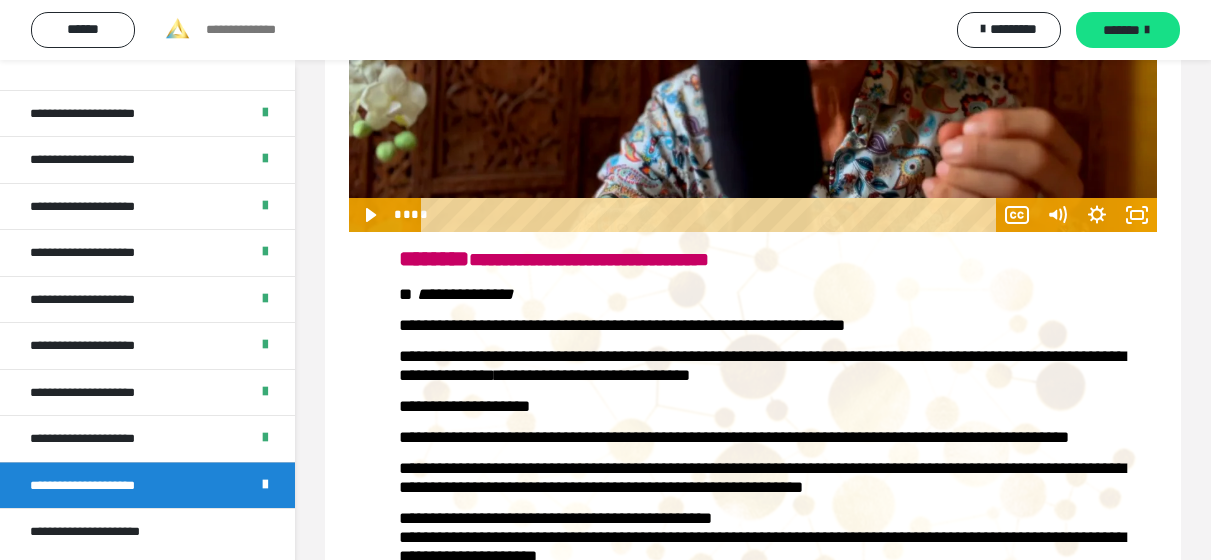 scroll, scrollTop: 482, scrollLeft: 0, axis: vertical 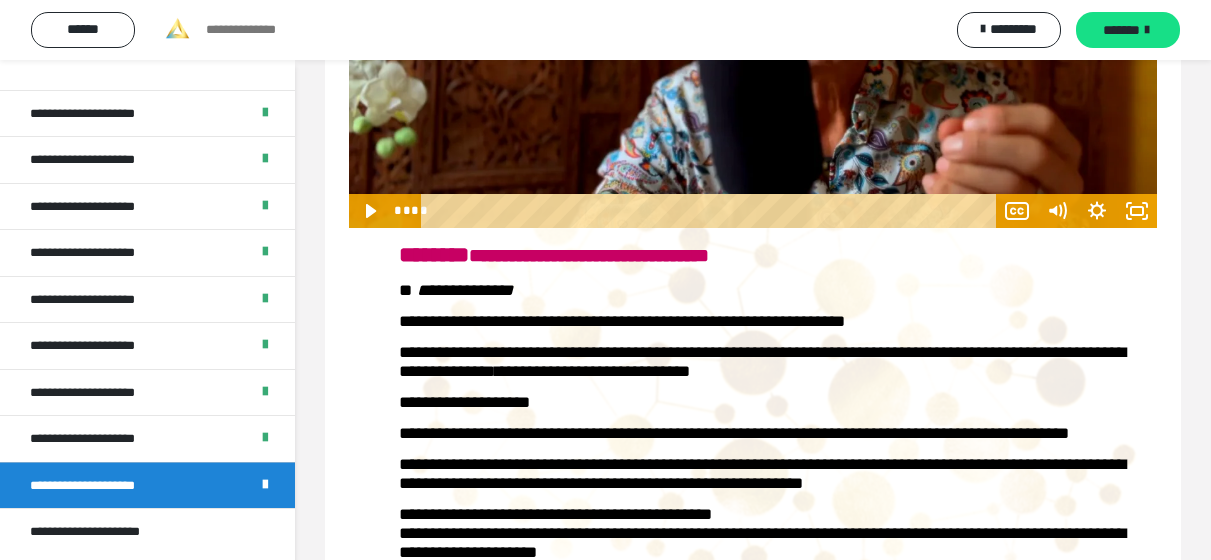 click on "**********" at bounding box center (100, 532) 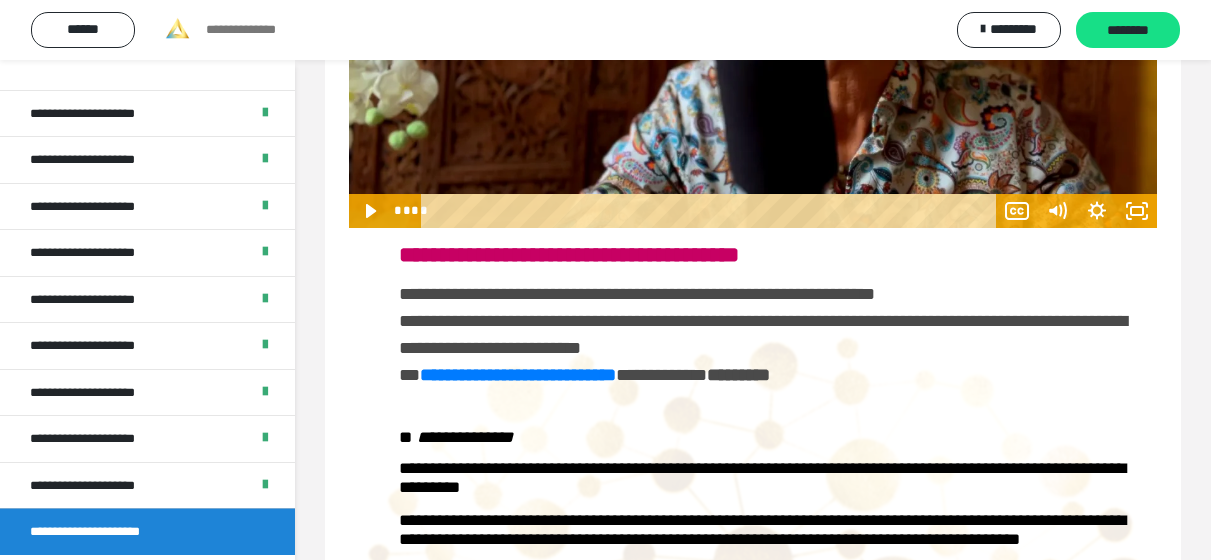 click on "********" at bounding box center [1128, 31] 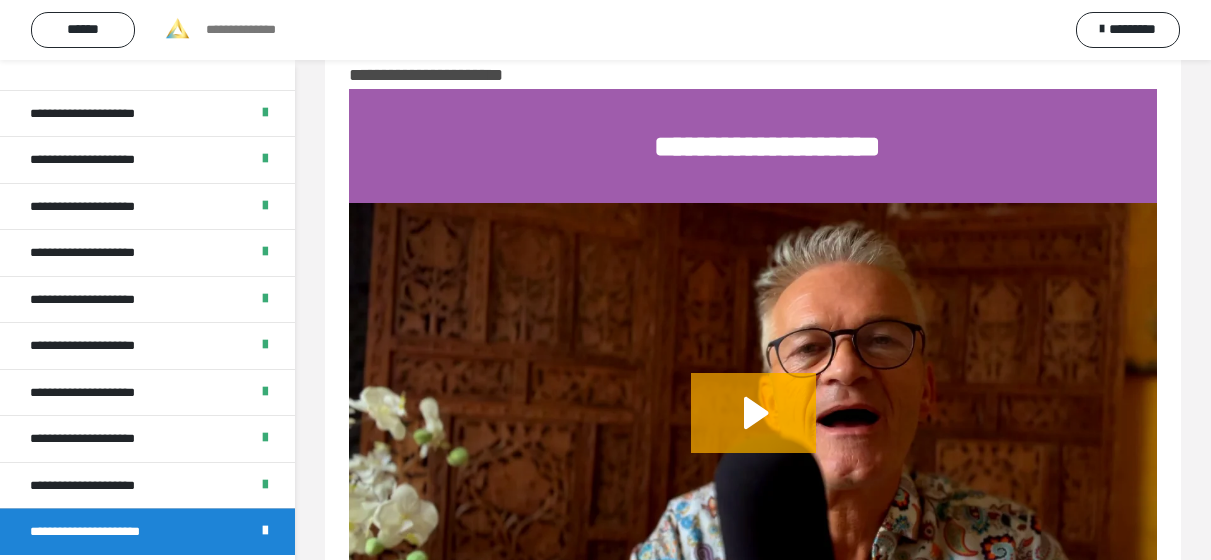 scroll, scrollTop: 0, scrollLeft: 0, axis: both 